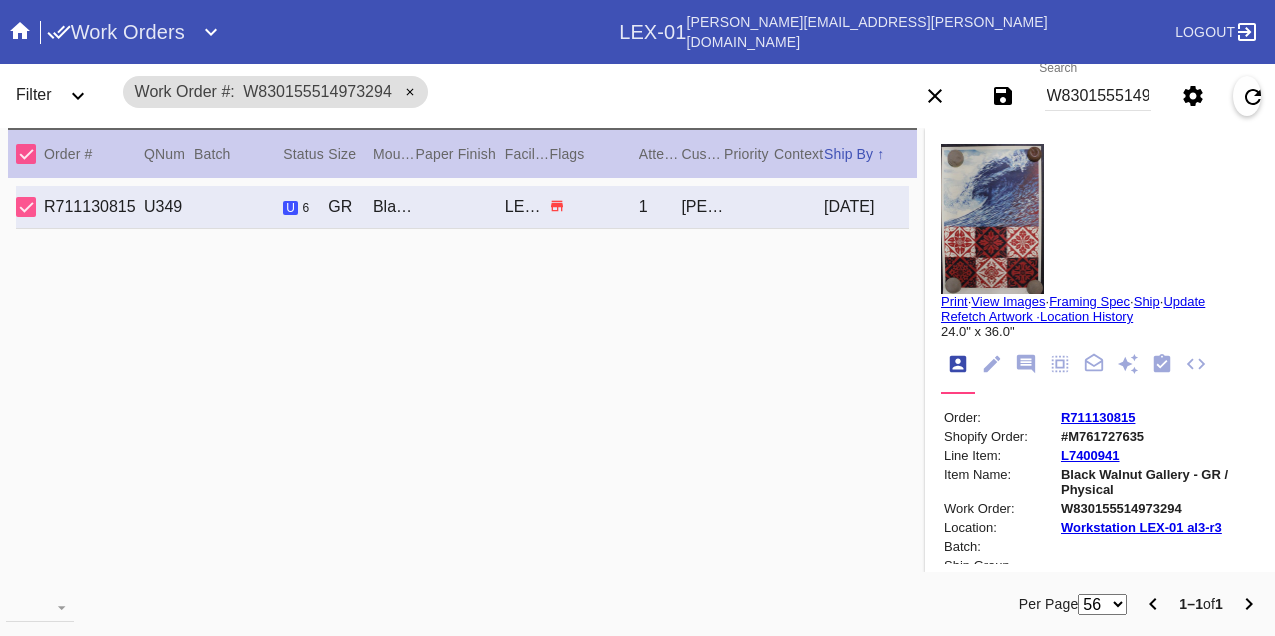 scroll, scrollTop: 0, scrollLeft: 0, axis: both 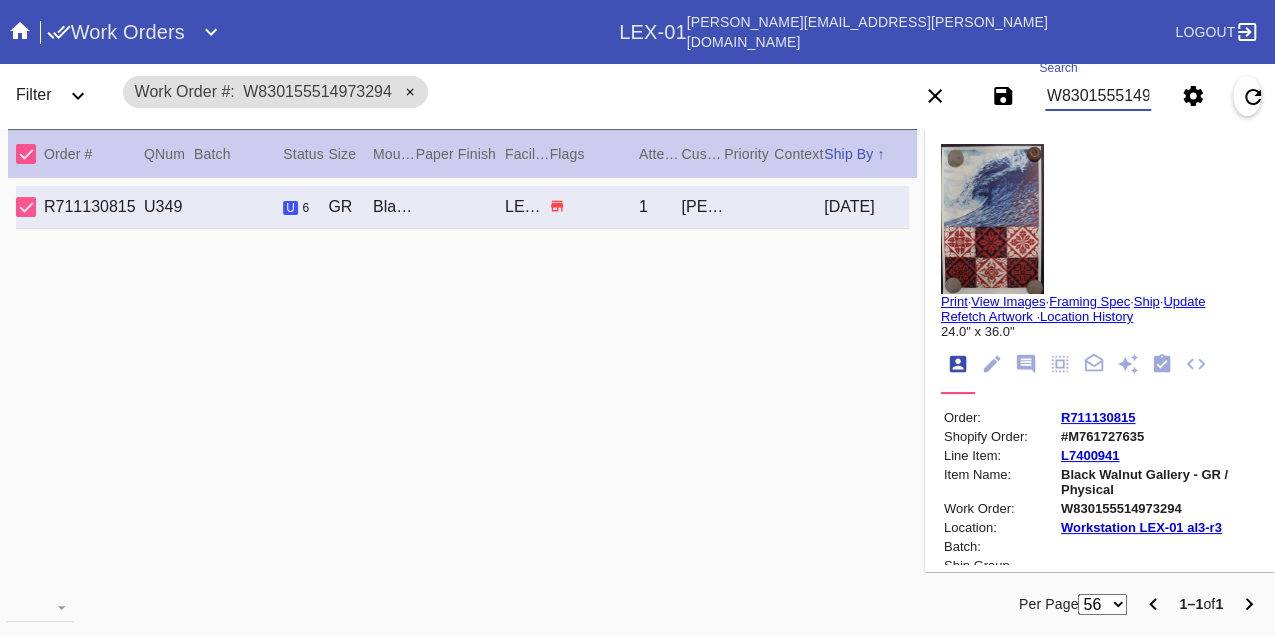 click on "W830155514973294" at bounding box center [1098, 96] 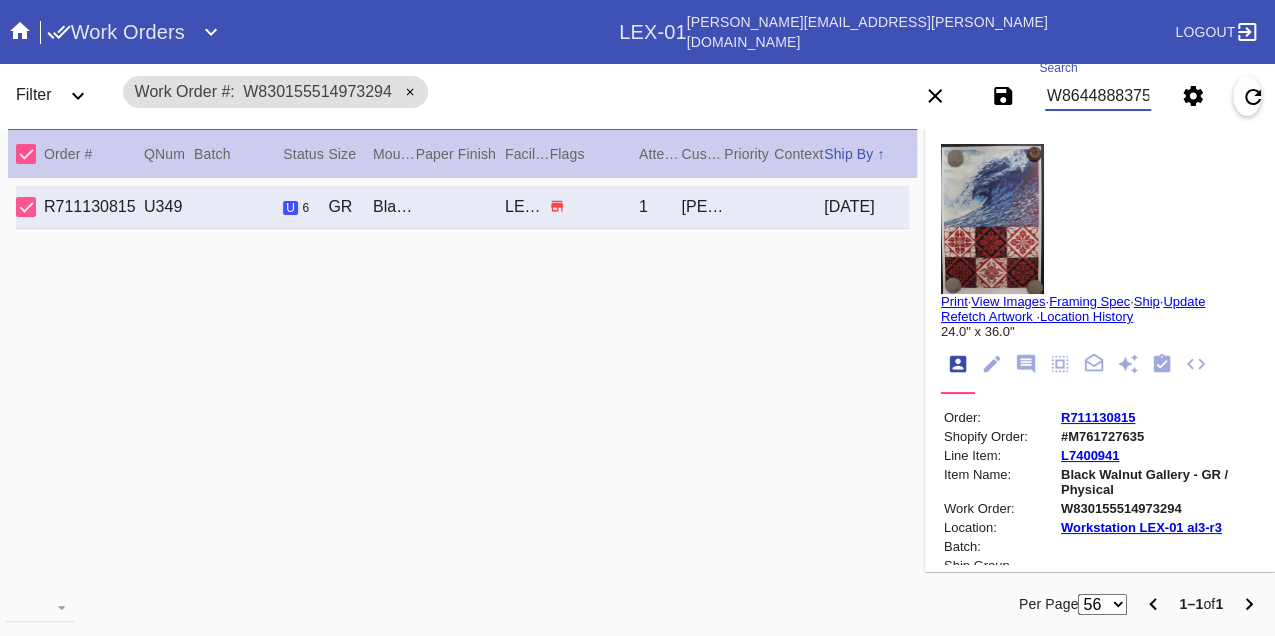 type on "W864488837511052" 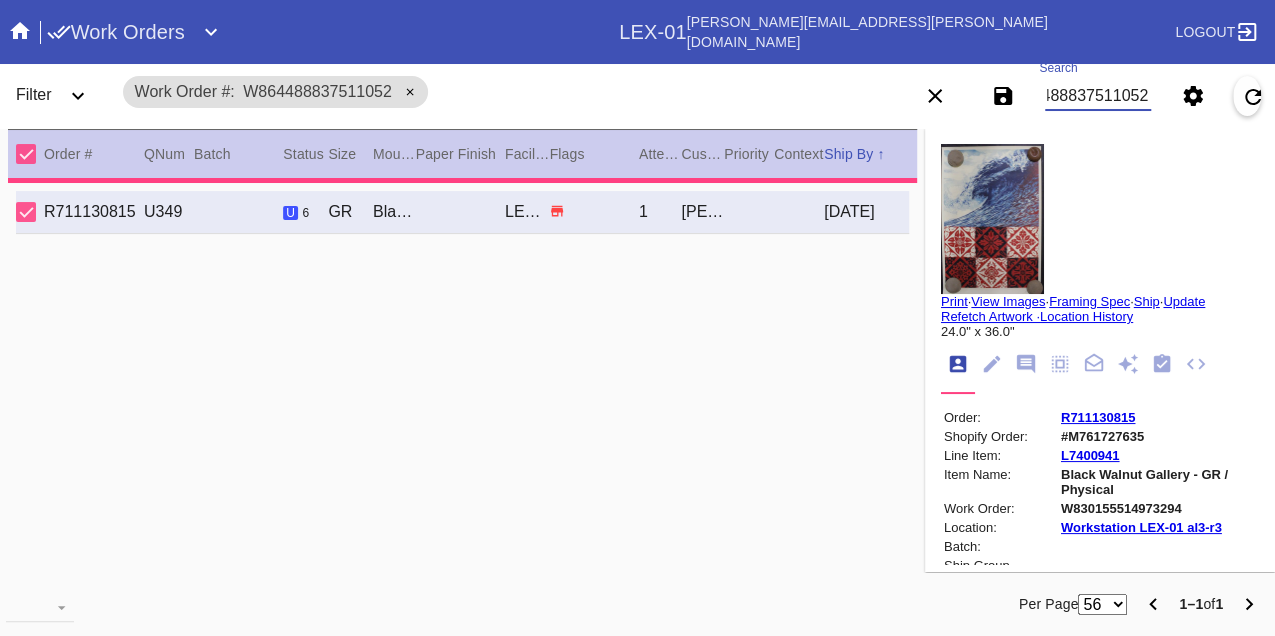 type on "1.5" 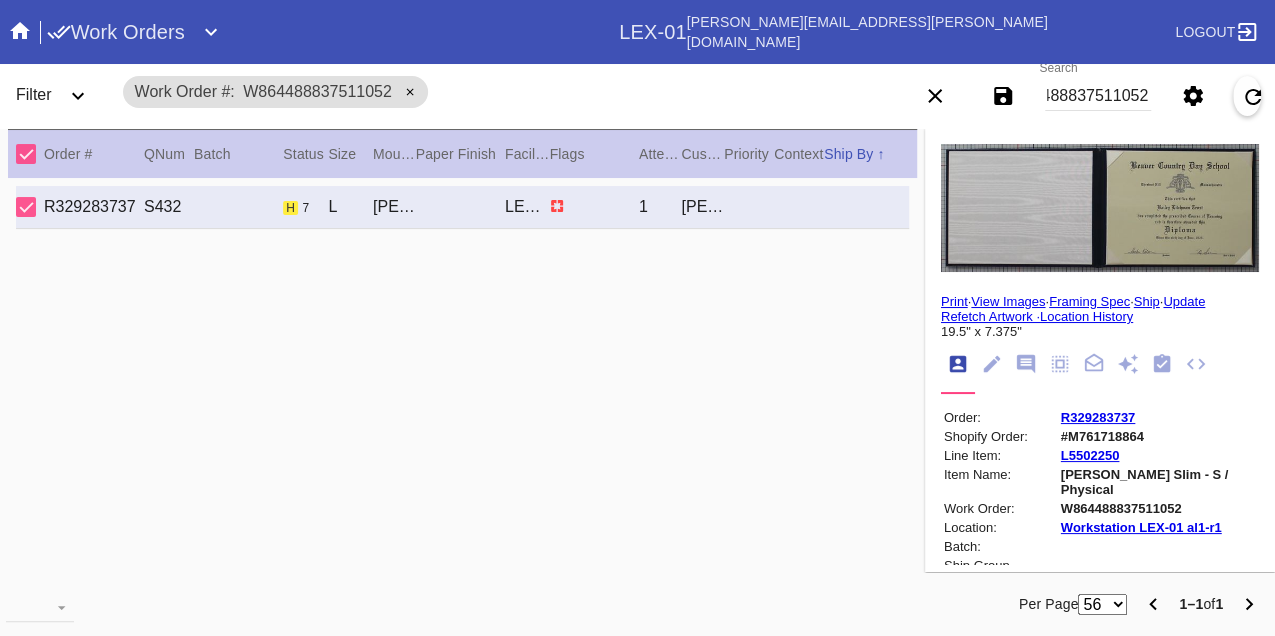 scroll, scrollTop: 0, scrollLeft: 0, axis: both 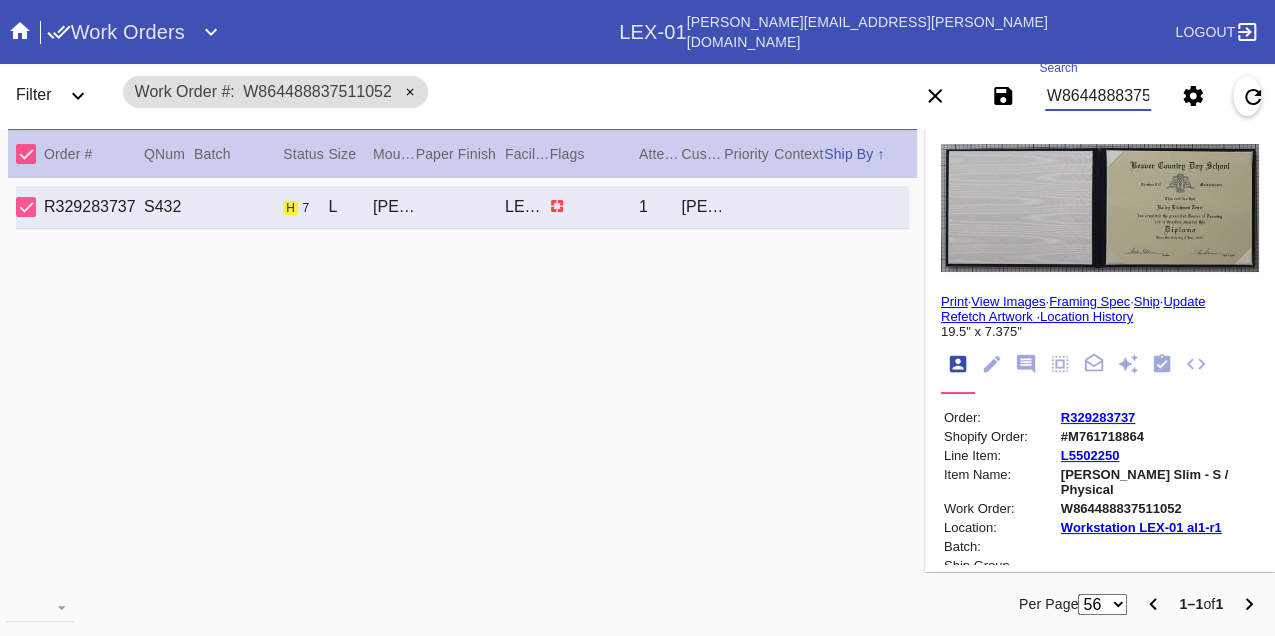 click on "W864488837511052" at bounding box center (1098, 96) 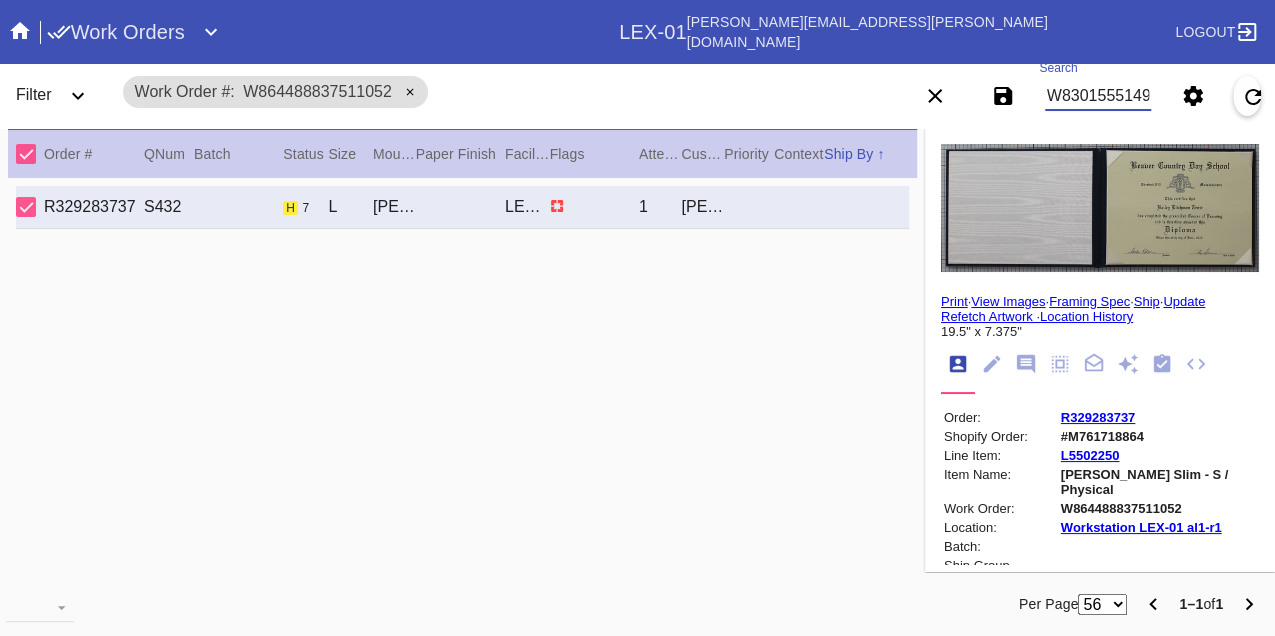 type on "W830155514973294" 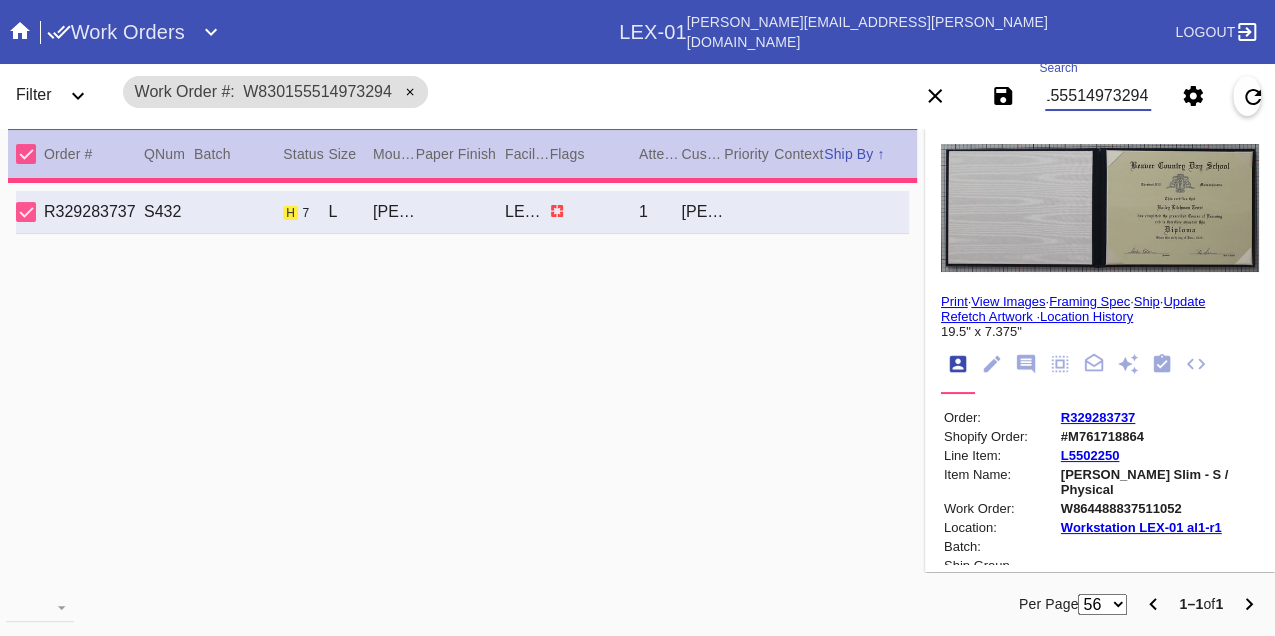 type on "3.0" 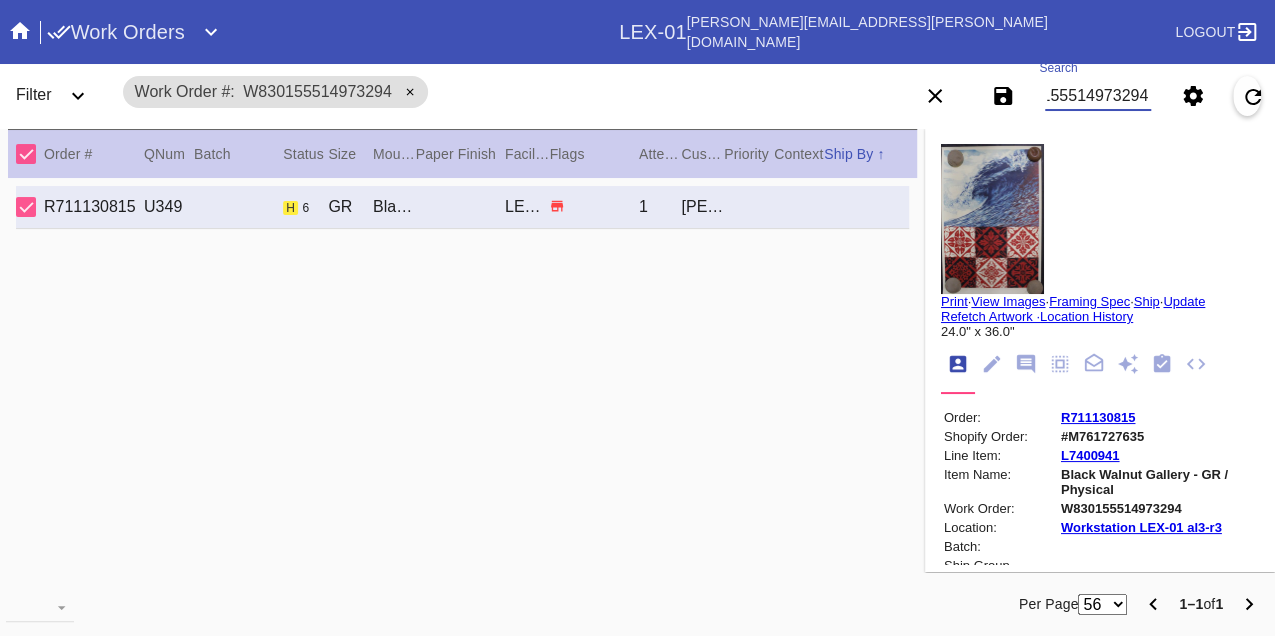 scroll, scrollTop: 0, scrollLeft: 0, axis: both 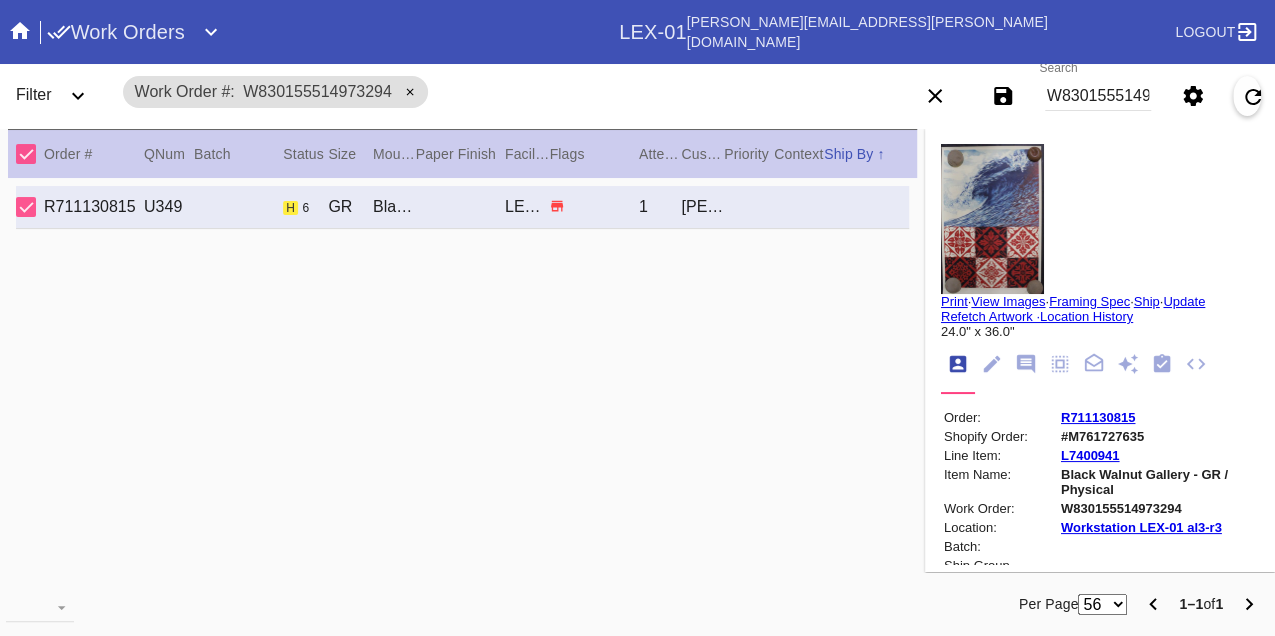 click on "W830155514973294" at bounding box center [1098, 96] 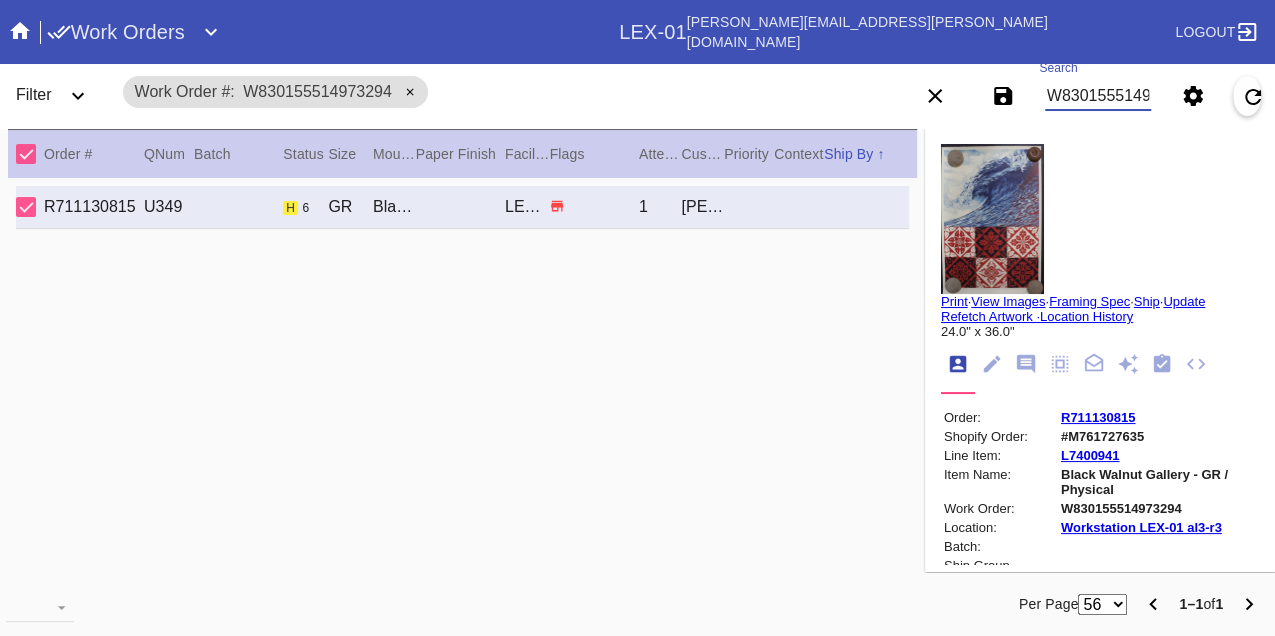 click on "W830155514973294" at bounding box center (1098, 96) 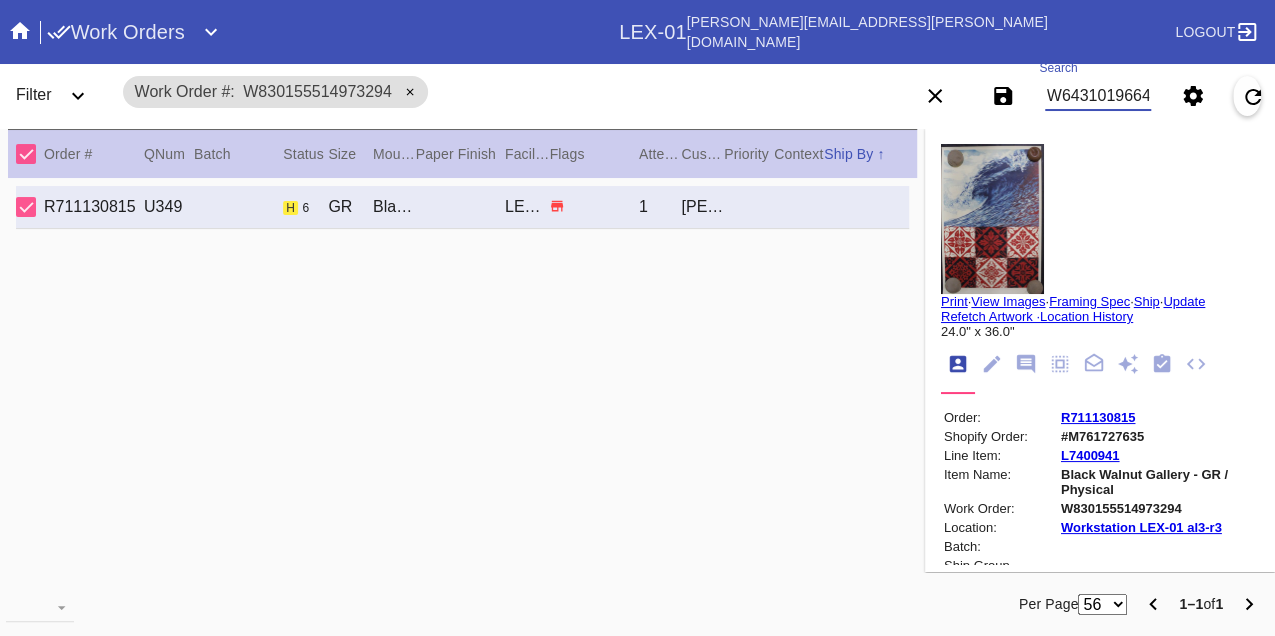 scroll, scrollTop: 0, scrollLeft: 48, axis: horizontal 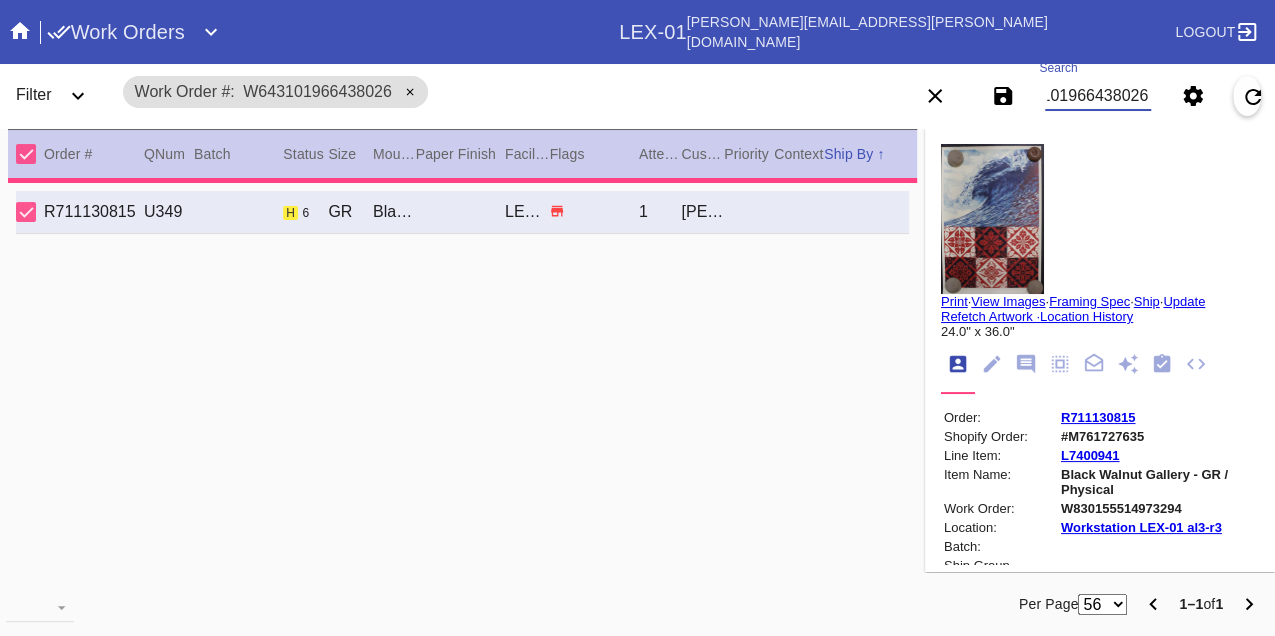 type on "1.5" 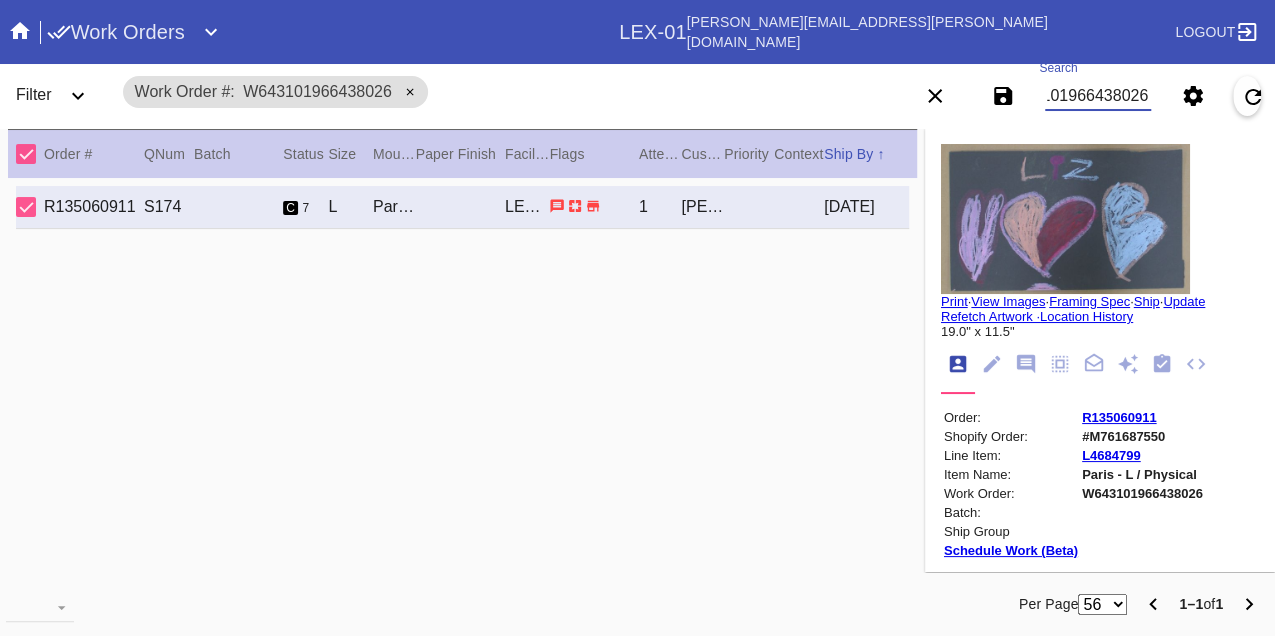 scroll, scrollTop: 0, scrollLeft: 0, axis: both 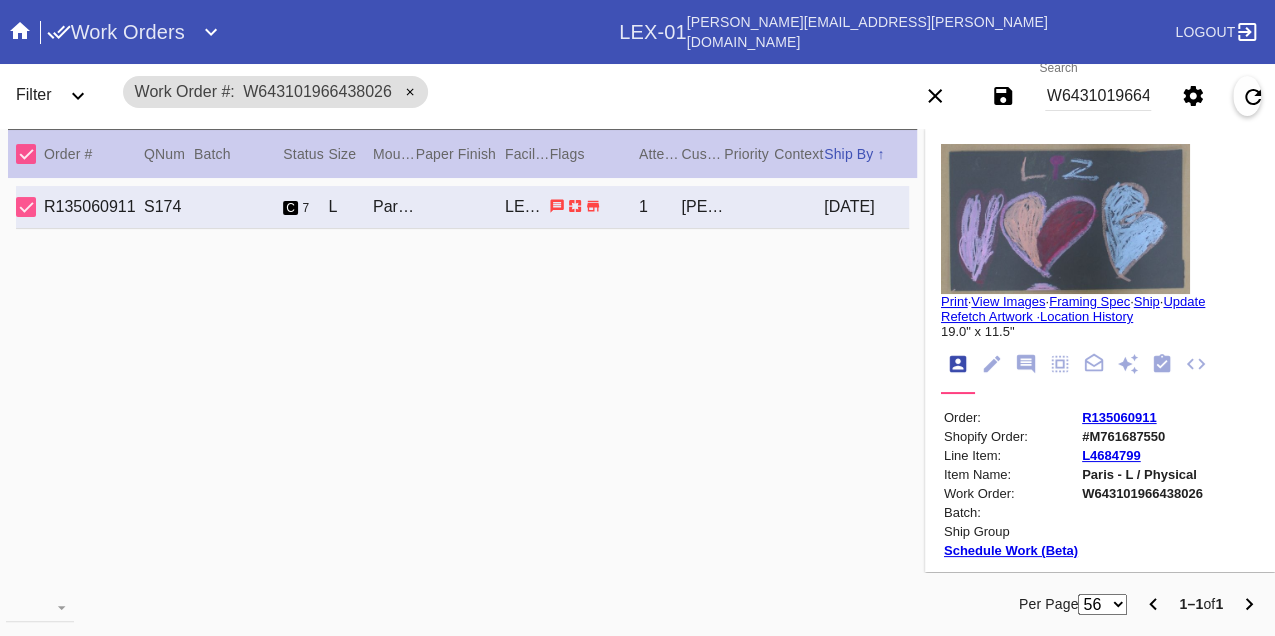 click on "W643101966438026" at bounding box center (1098, 96) 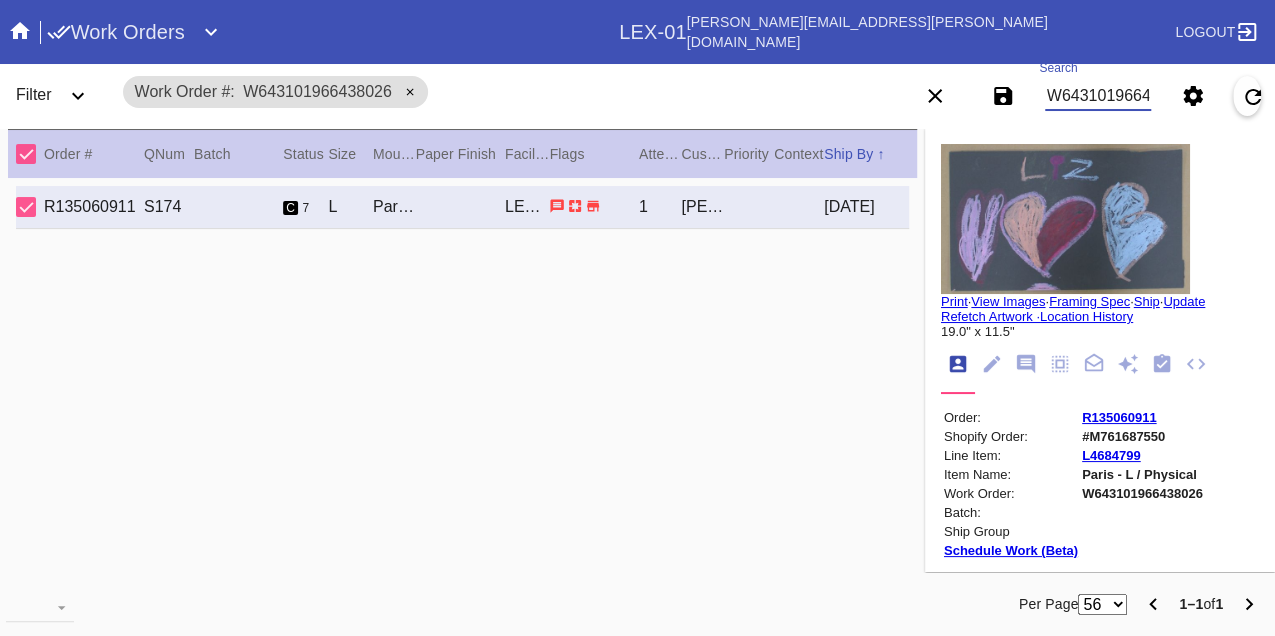 click on "W643101966438026" at bounding box center (1098, 96) 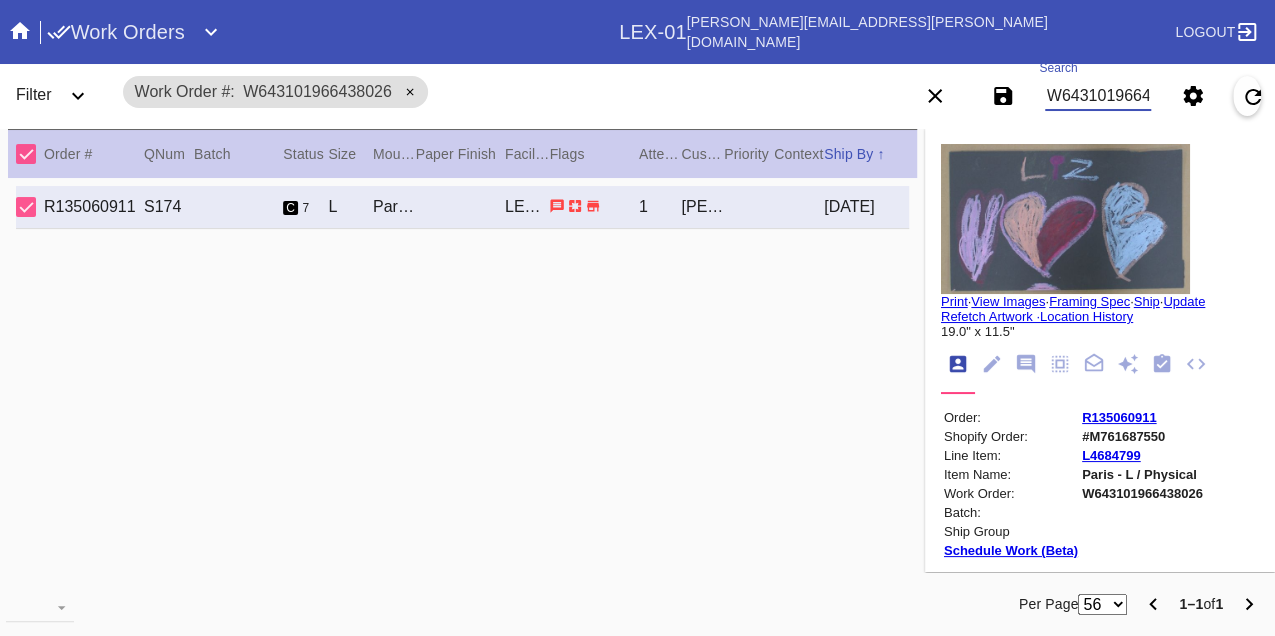 click on "W643101966438026" at bounding box center (1098, 96) 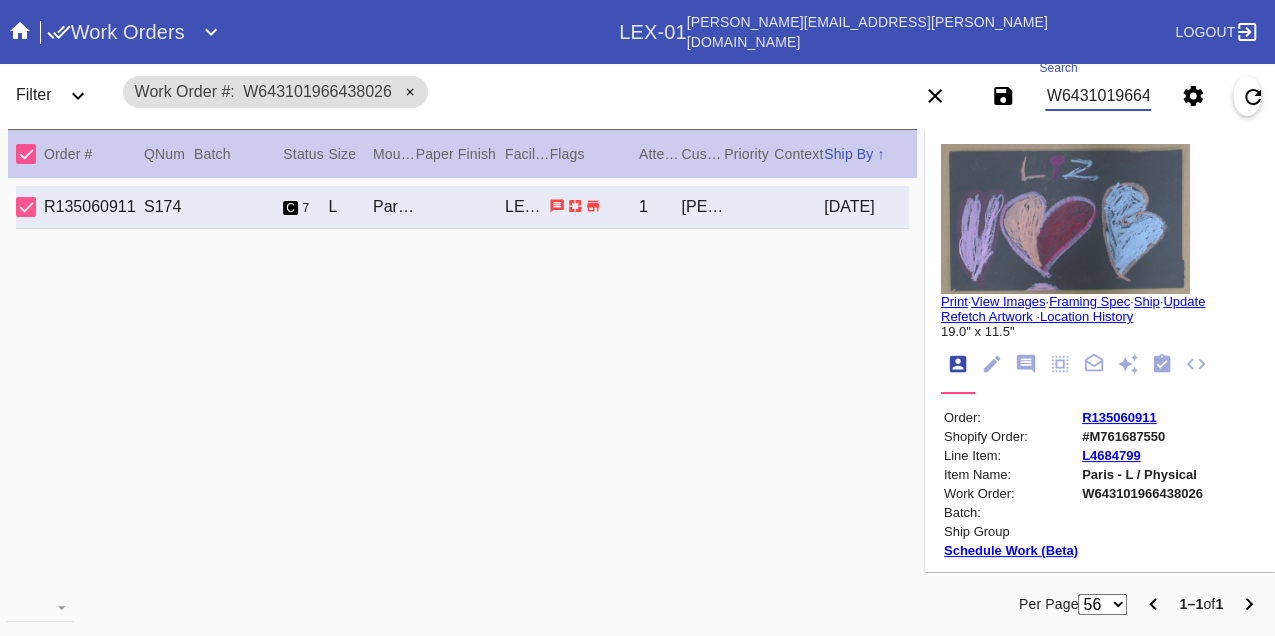 paste on "431825212389268" 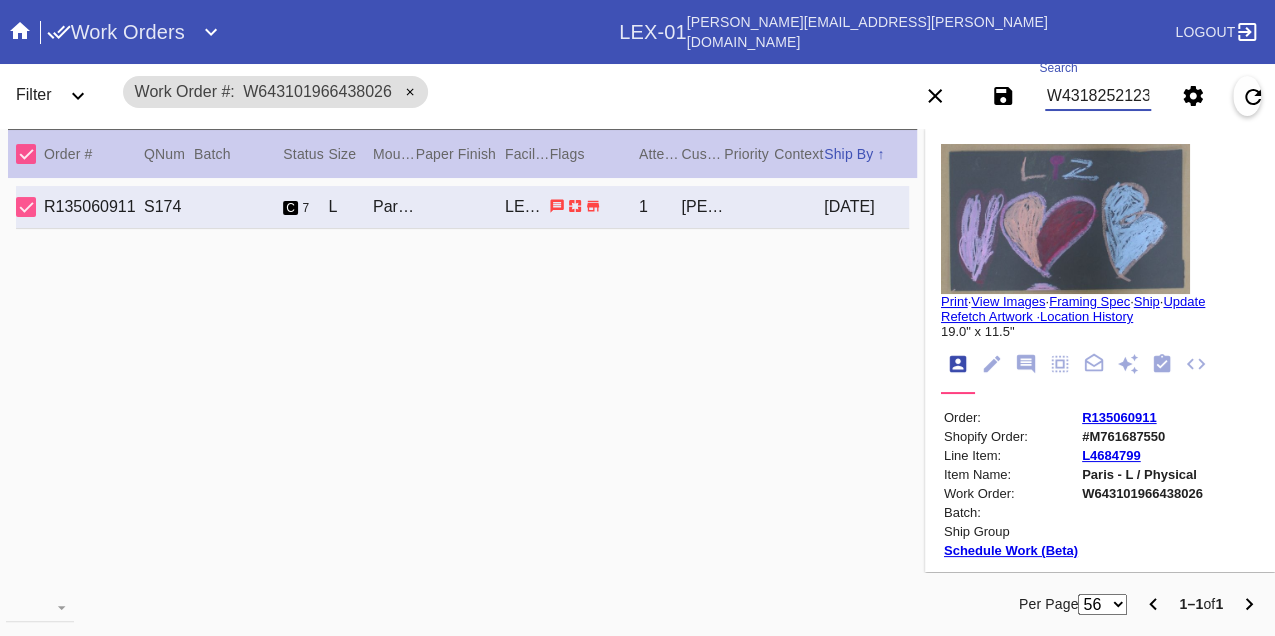 scroll, scrollTop: 0, scrollLeft: 48, axis: horizontal 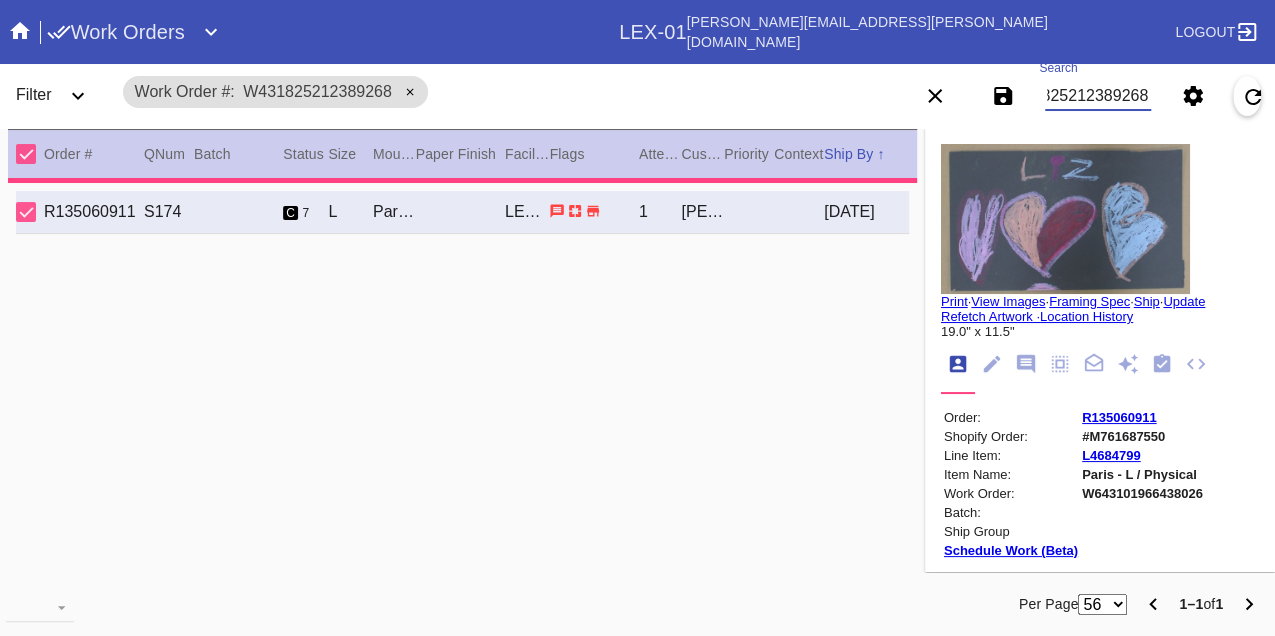 type on "***HPO - MULTI- RETURN - Must be approved by CA team to ship. *** I used retails measurements, so it should be fine to send as 9 x 11, so that the yellow stain is covered. -mh 7/1" 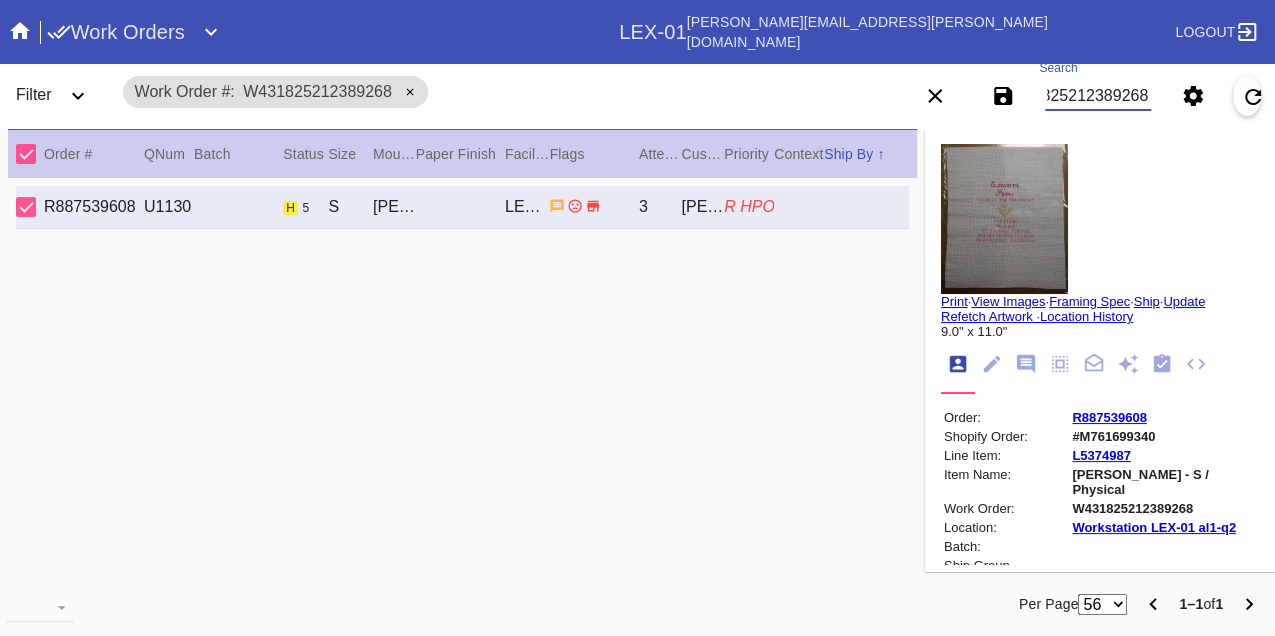 scroll, scrollTop: 0, scrollLeft: 0, axis: both 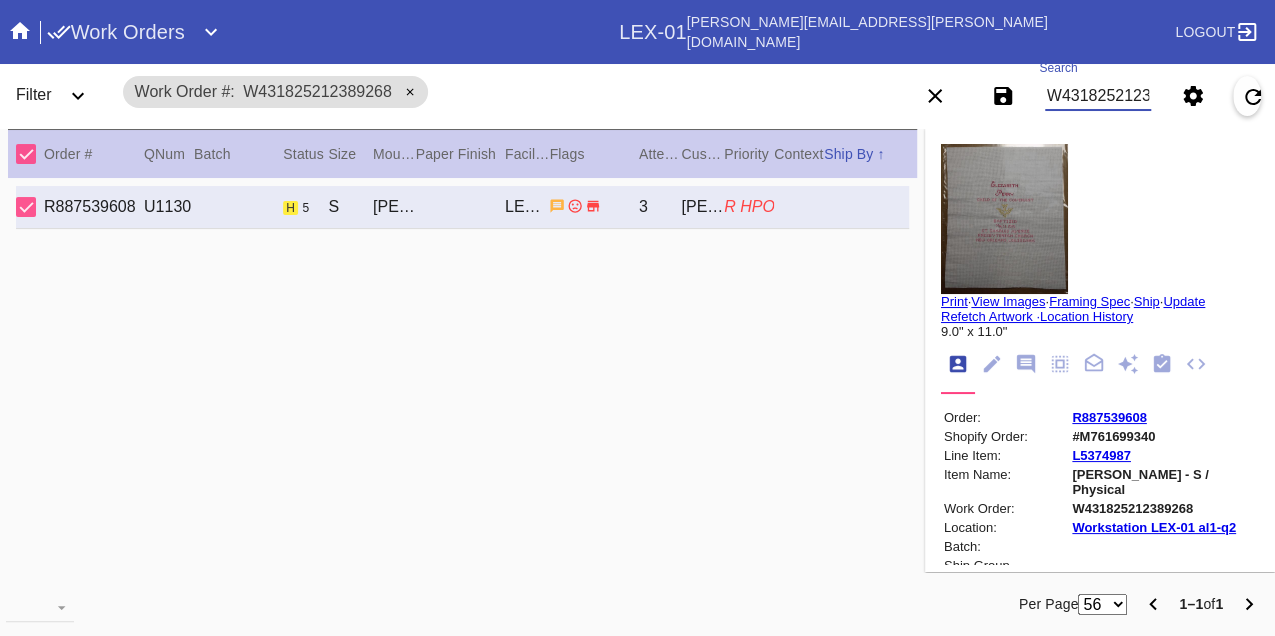click on "W431825212389268" at bounding box center [1098, 96] 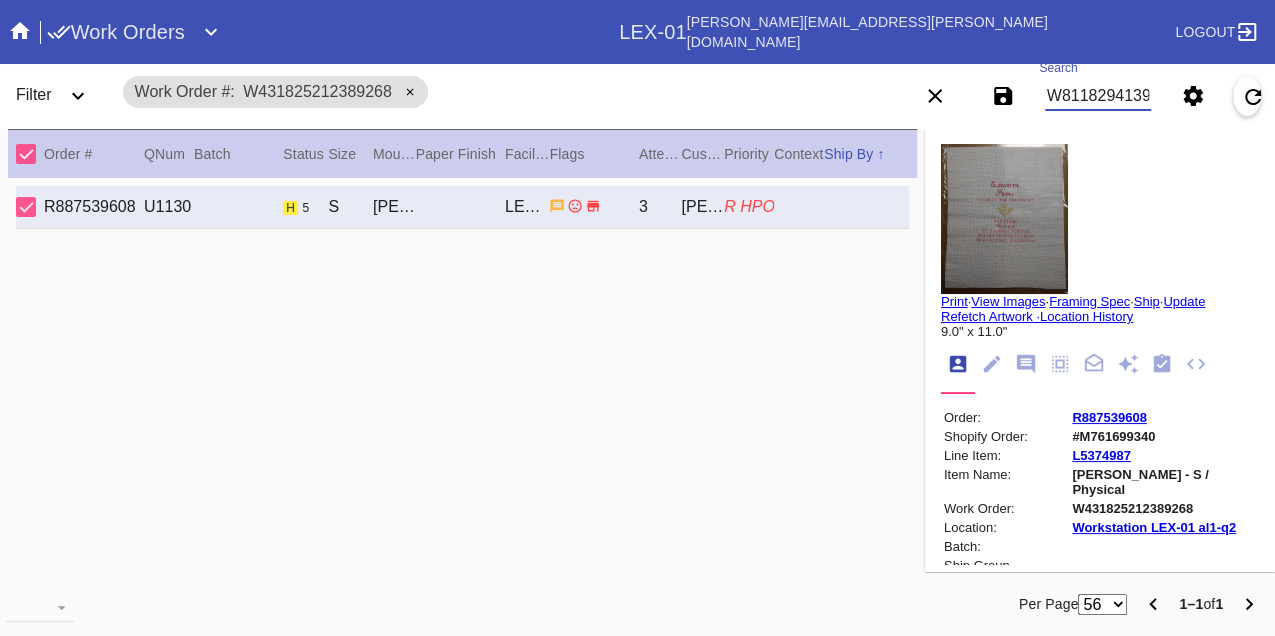 type on "W811829413969474" 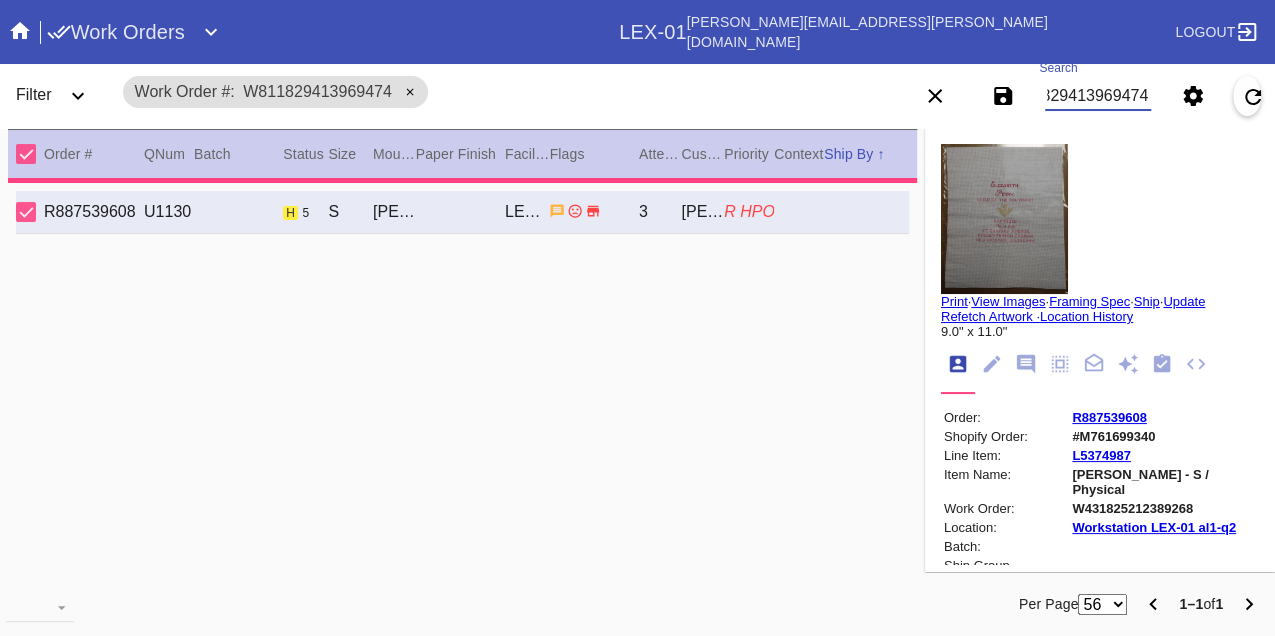 type 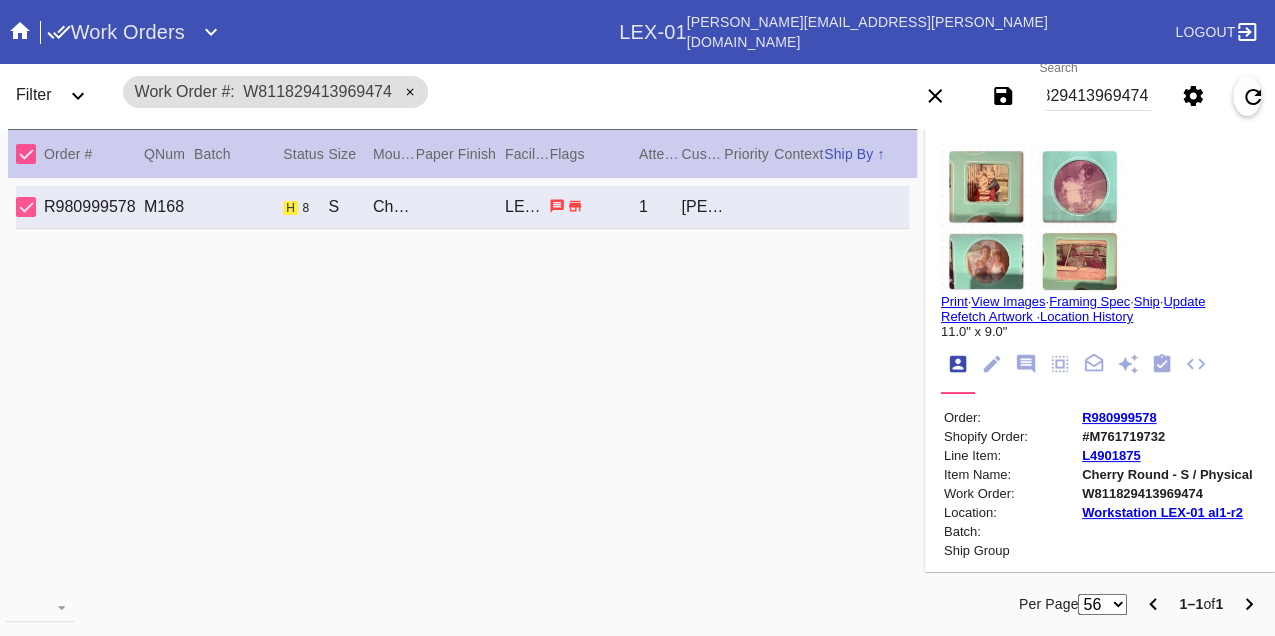 scroll, scrollTop: 0, scrollLeft: 0, axis: both 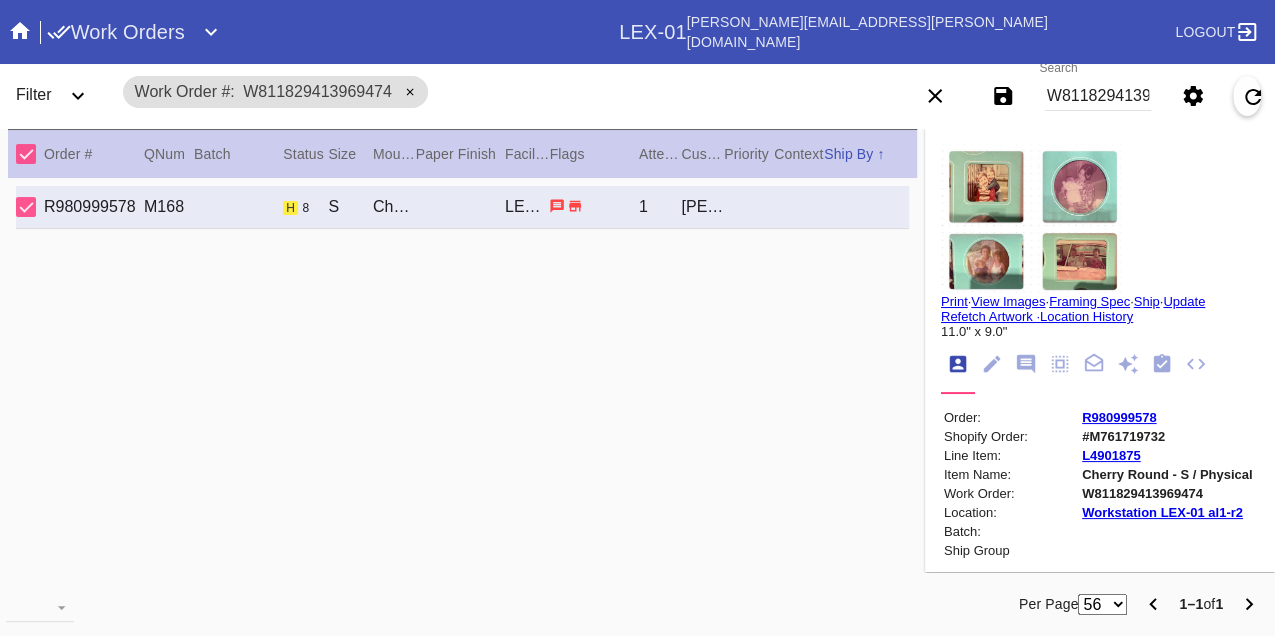 click on "W811829413969474" at bounding box center (1098, 96) 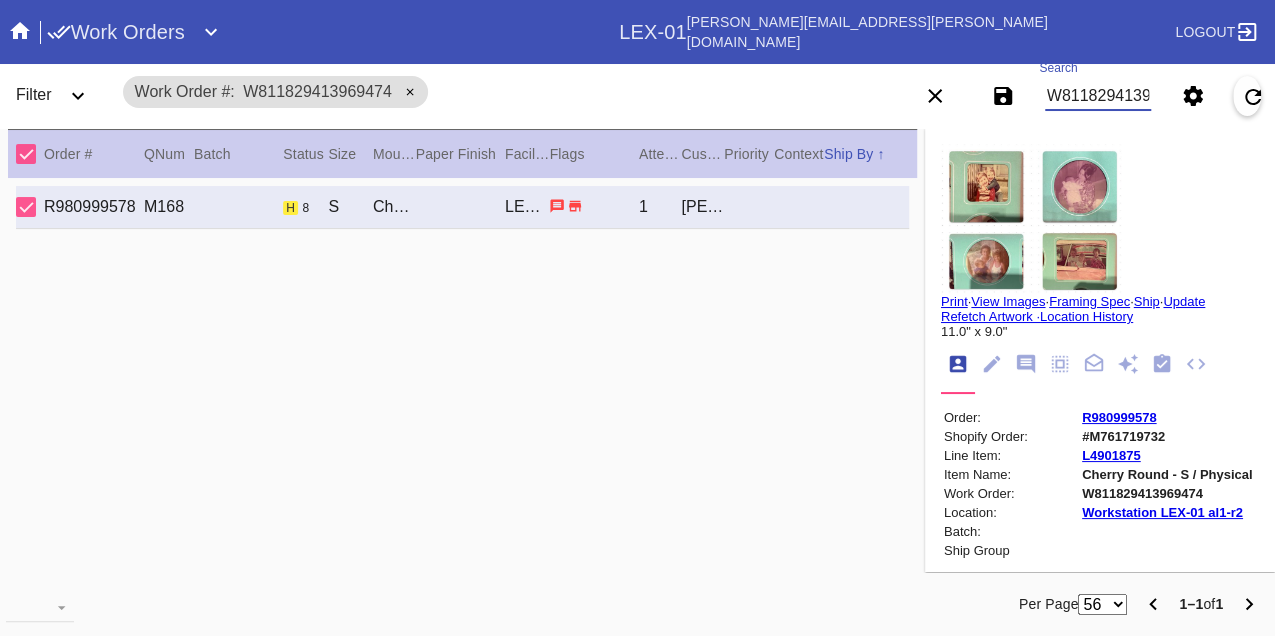 click on "W811829413969474" at bounding box center (1098, 96) 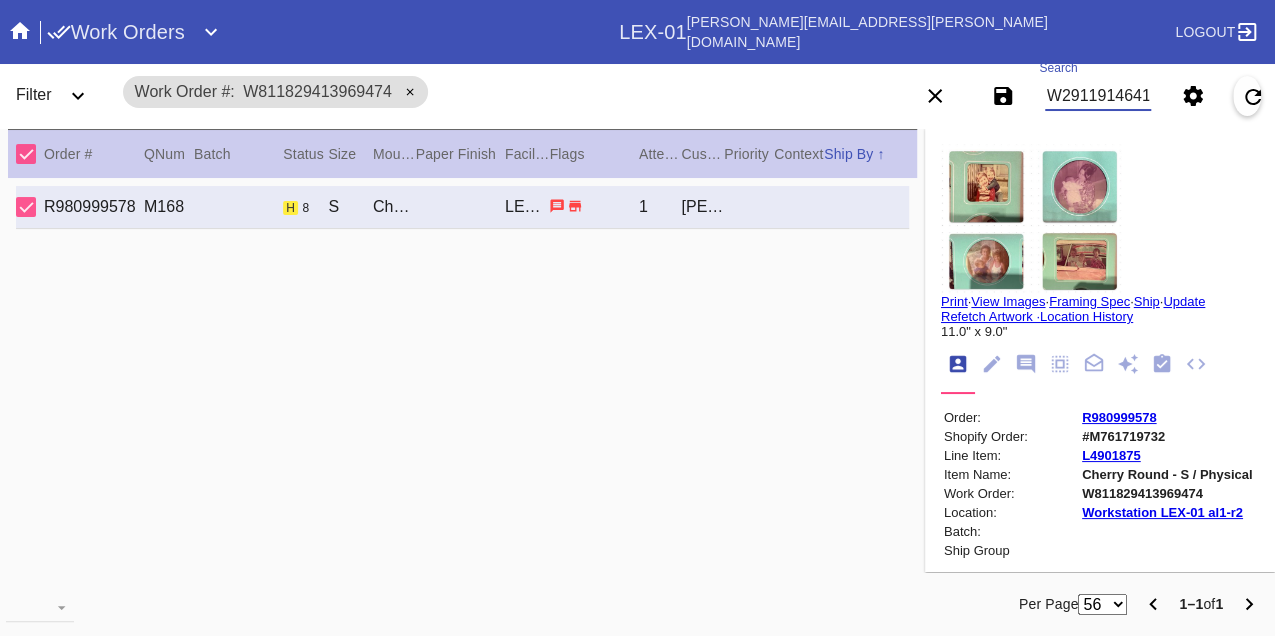 type on "W291191464125729" 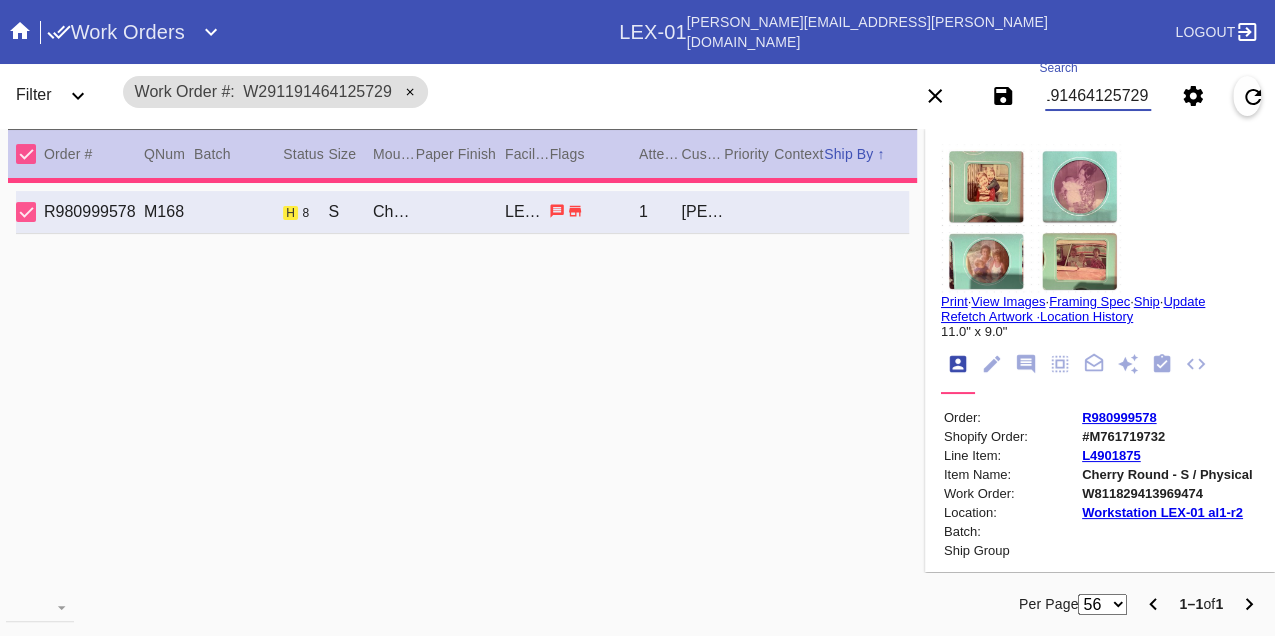 type on "2.0" 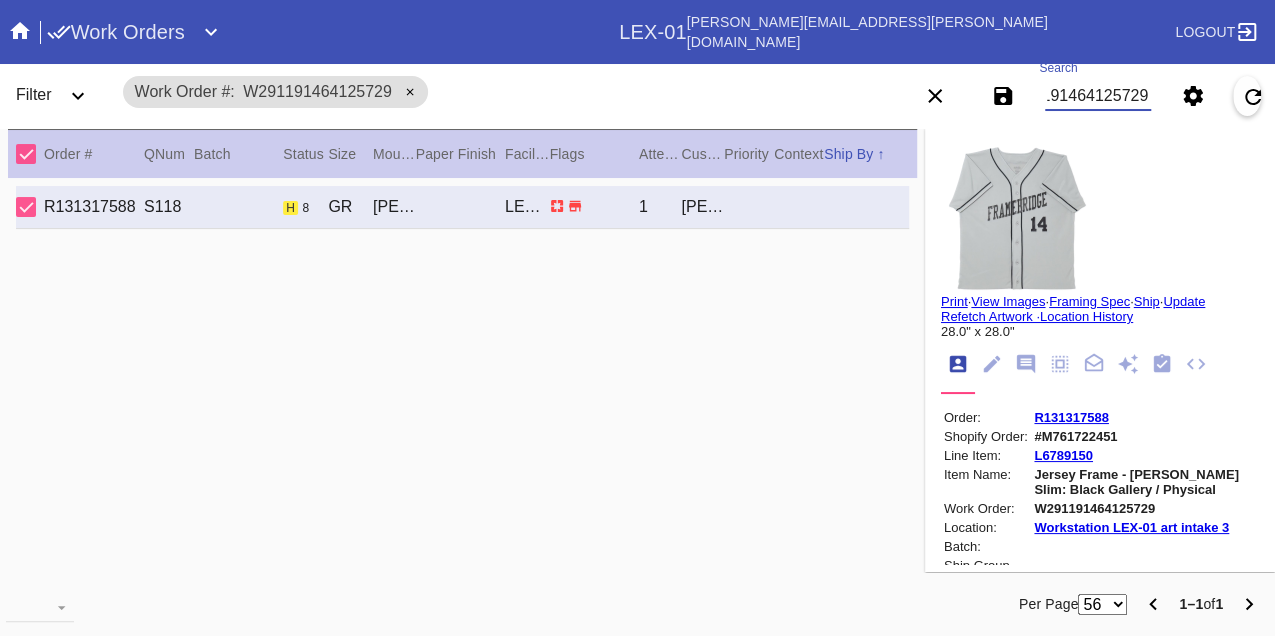 scroll, scrollTop: 0, scrollLeft: 0, axis: both 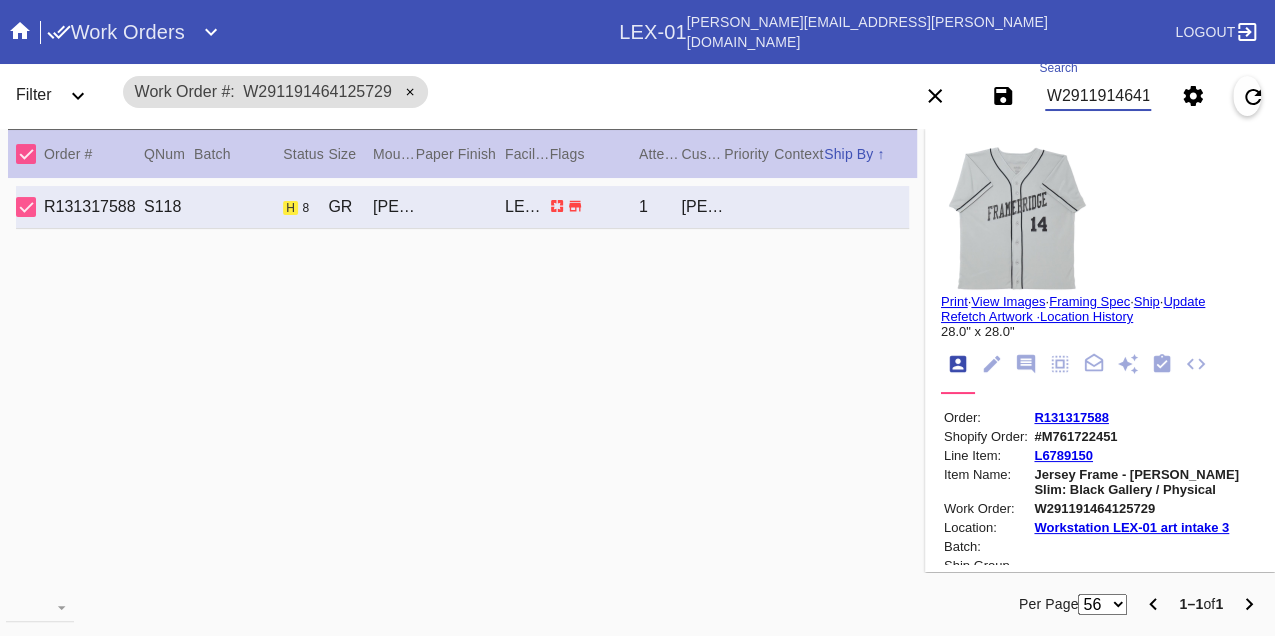 click on "W291191464125729" at bounding box center [1098, 96] 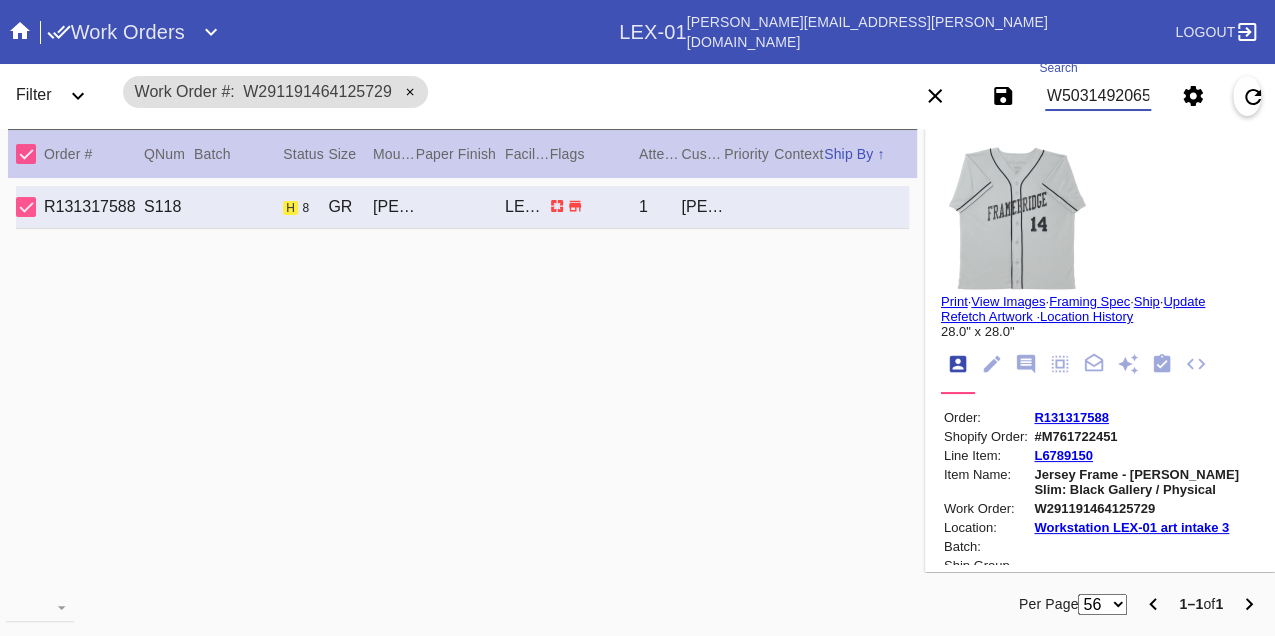 type on "W503149206509280" 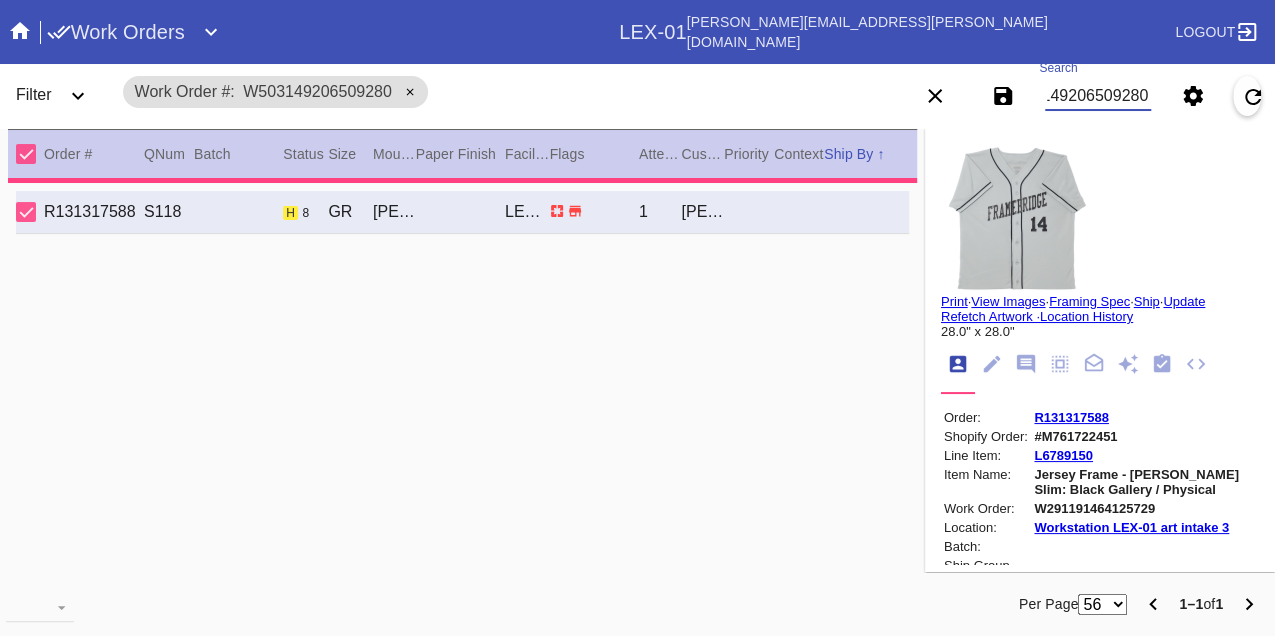 type on "loose threads/fibers, wrinkles/creases, fuzz/debris, signatures on back" 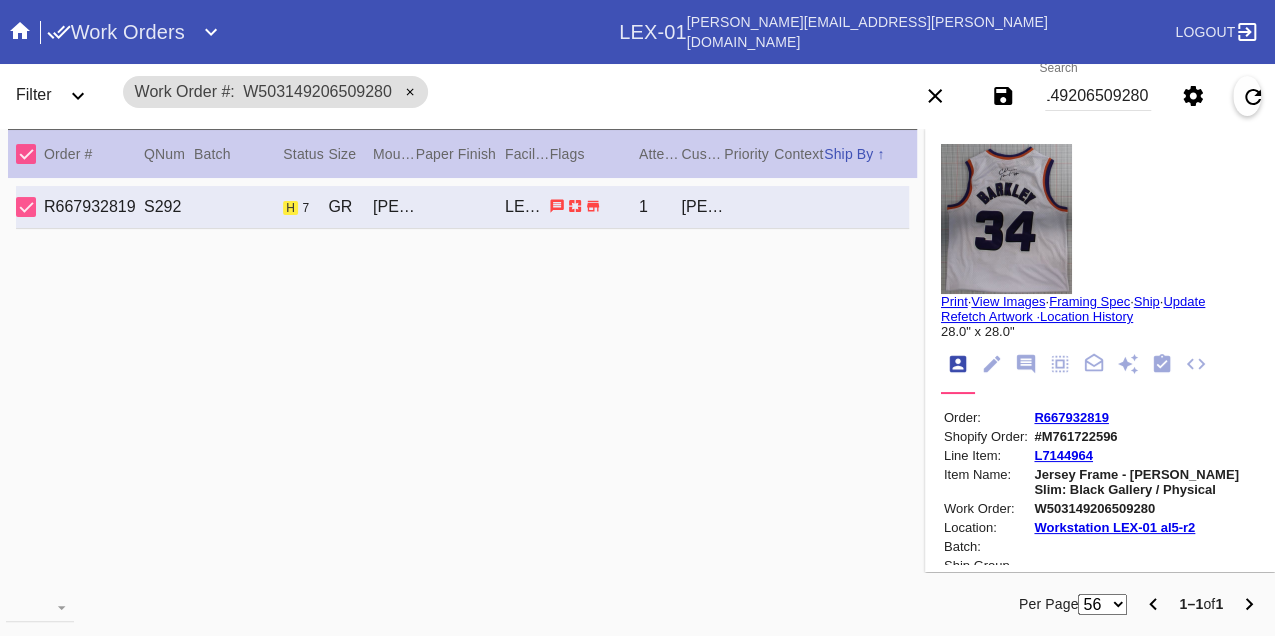 scroll, scrollTop: 0, scrollLeft: 0, axis: both 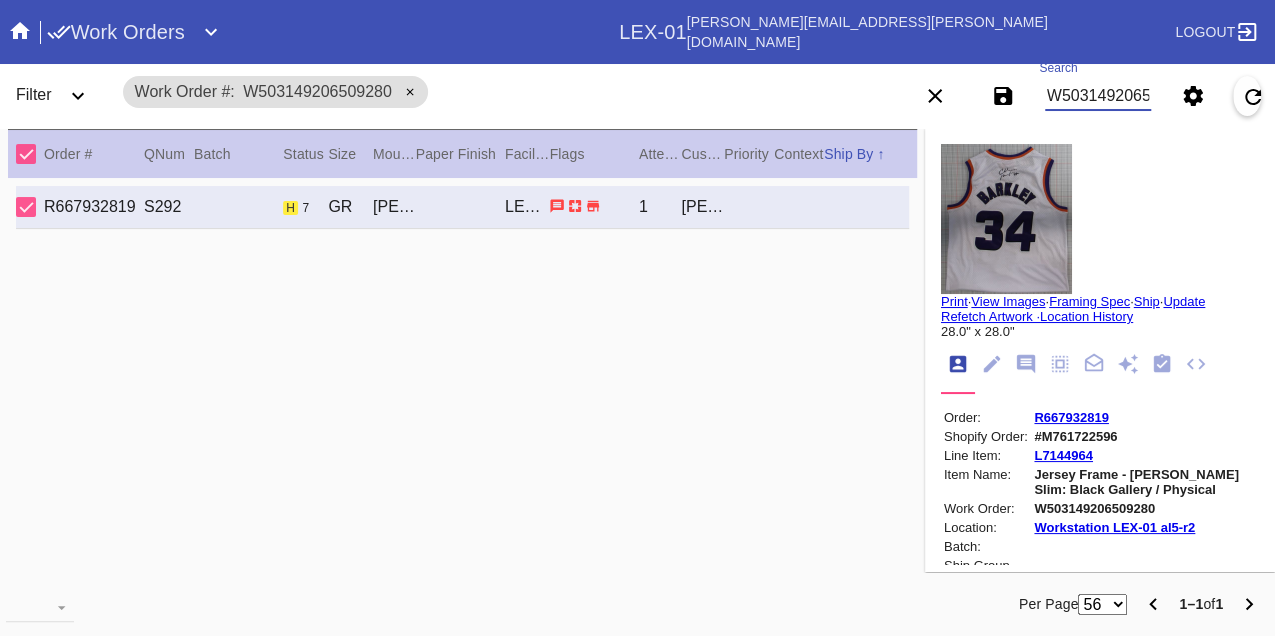 click on "W503149206509280" at bounding box center (1098, 96) 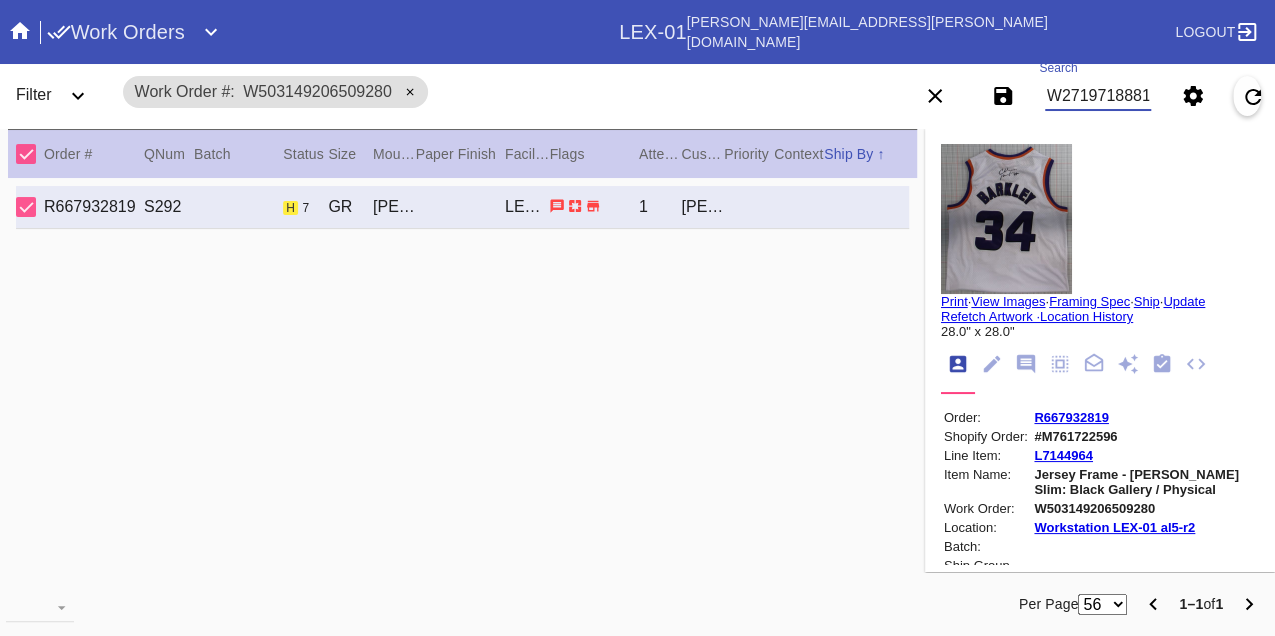 type on "W271971888147142" 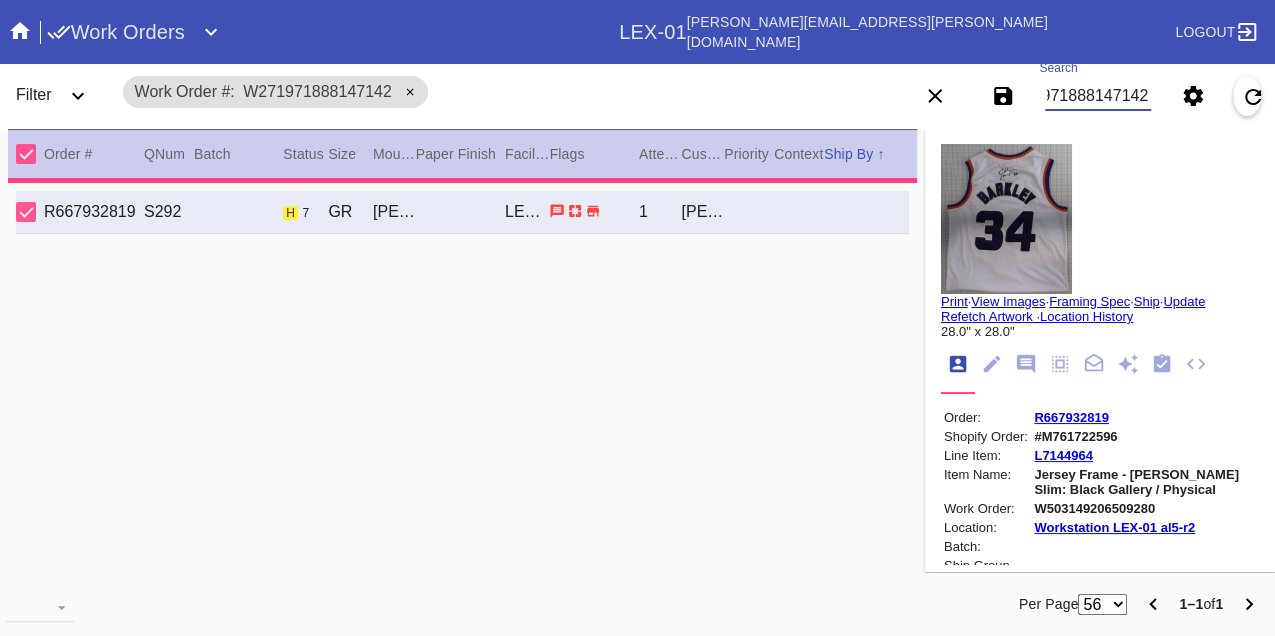 type on "1.5" 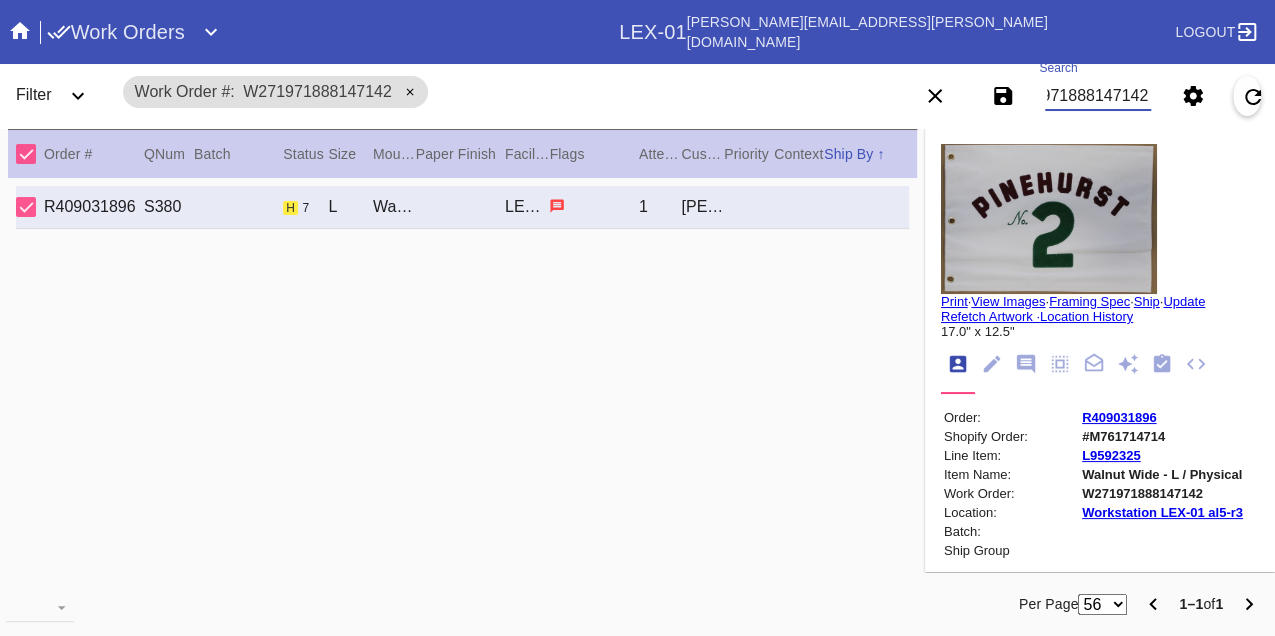 click on "W271971888147142" at bounding box center (1098, 96) 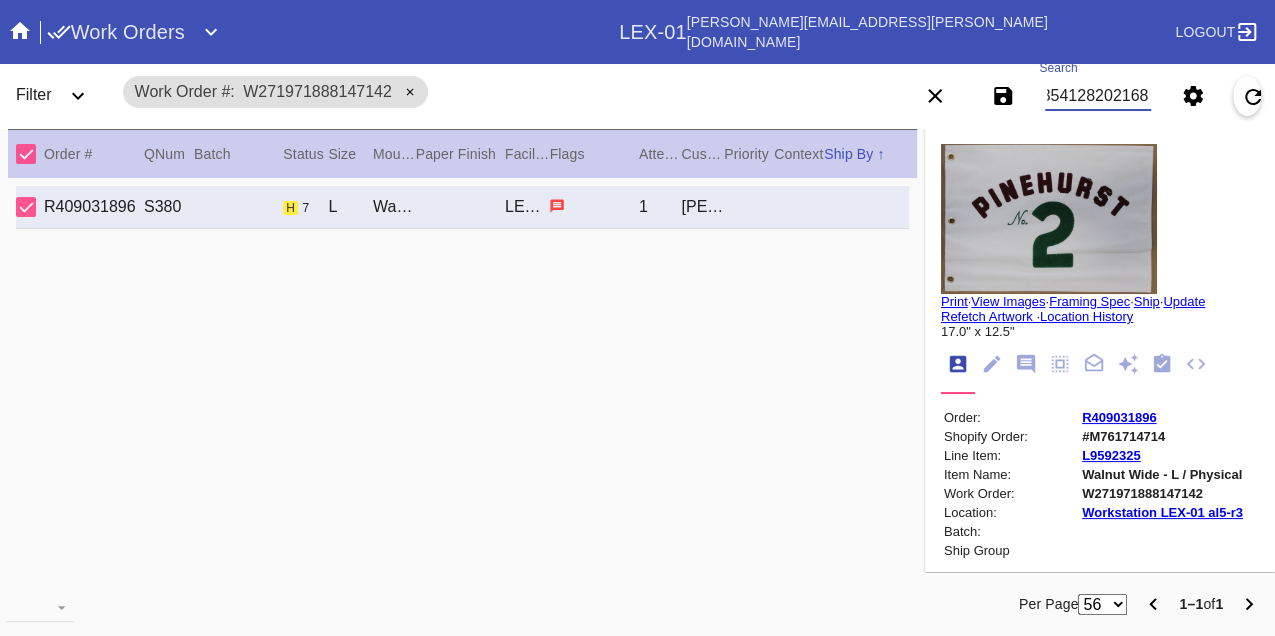 type on "W793541282021685" 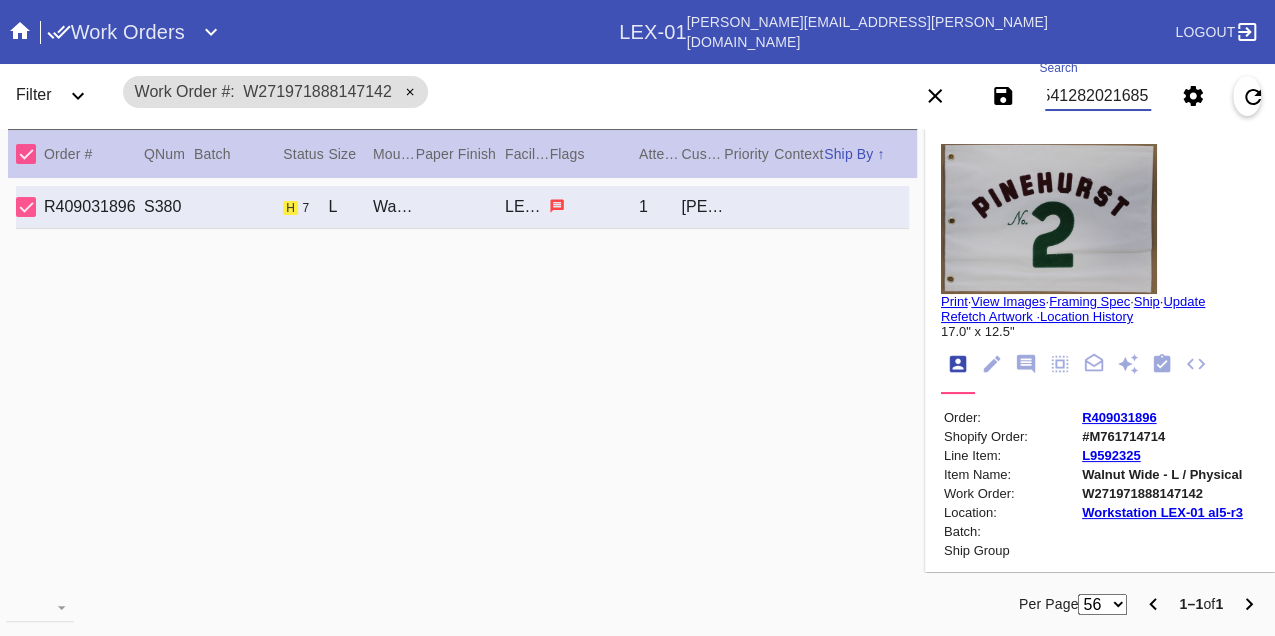 scroll, scrollTop: 0, scrollLeft: 48, axis: horizontal 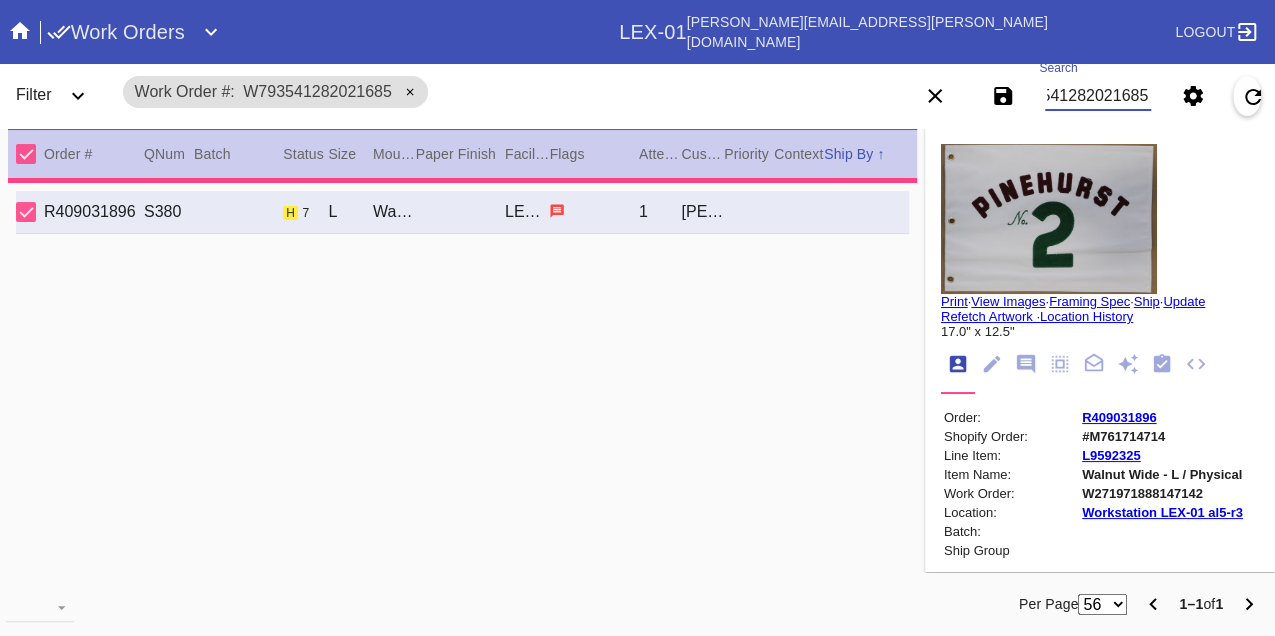 type on "wrinkling/creasing, fraying in seam lines and image/lettering, stray marks and specks throughout, tag on back left,  dust and debris, pulls/snags, doesn't lay flat, uneven edges," 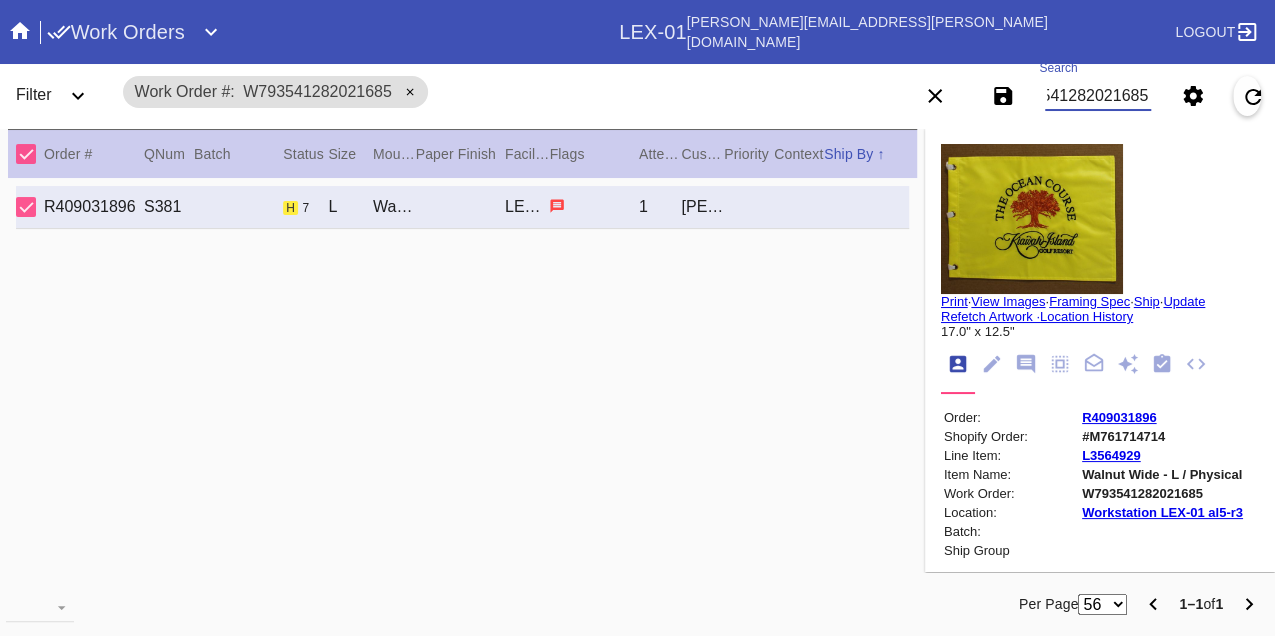 click on "W793541282021685" at bounding box center [1098, 96] 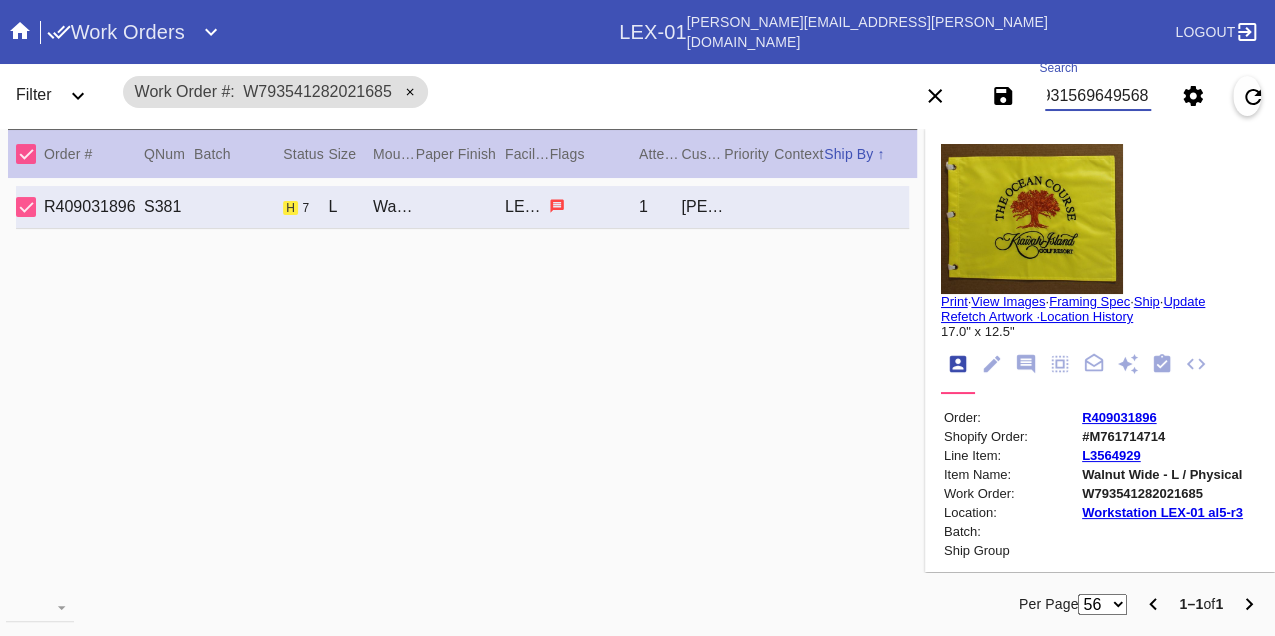 type on "W479315696495689" 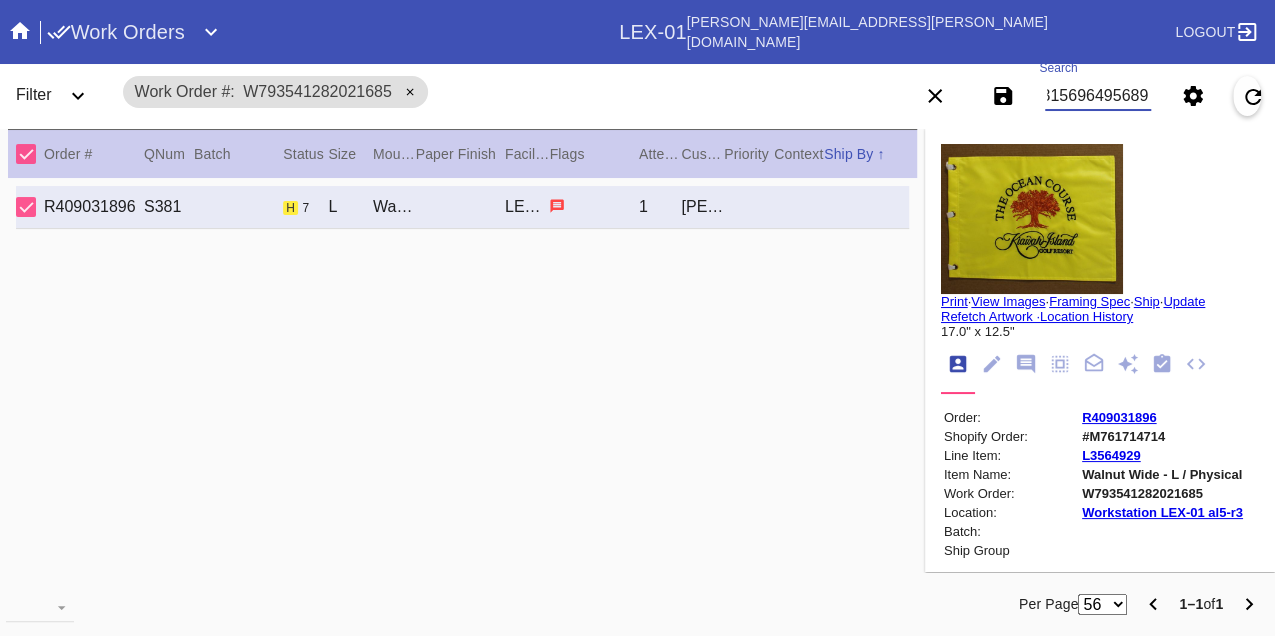 scroll, scrollTop: 0, scrollLeft: 48, axis: horizontal 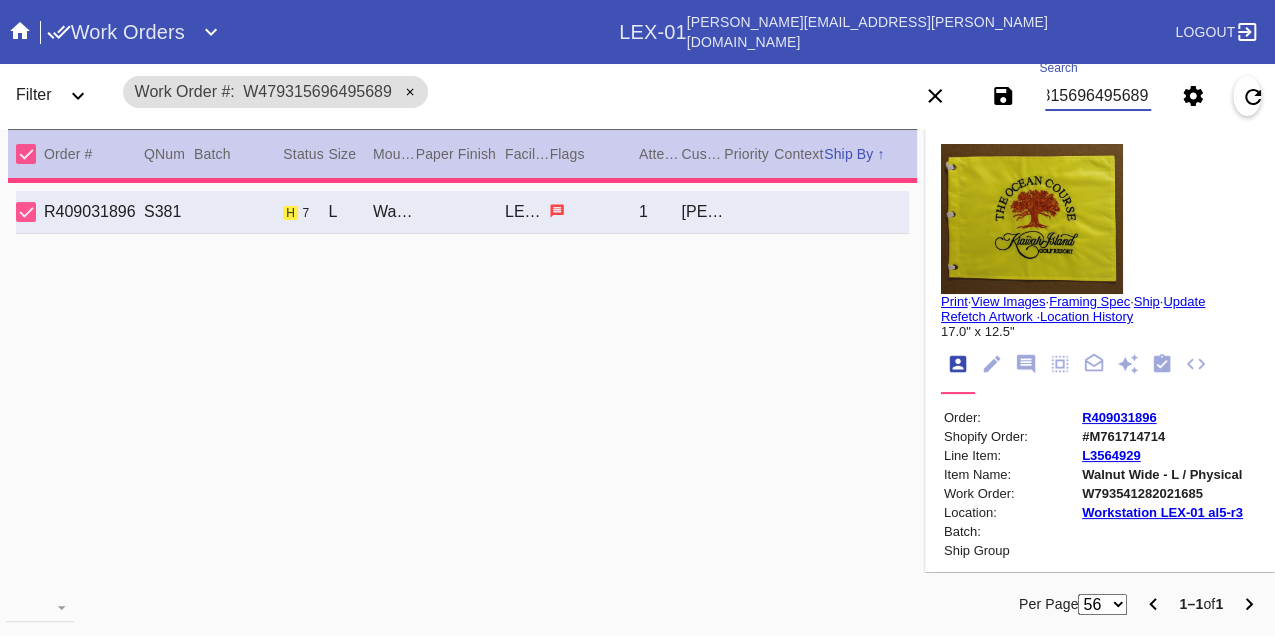 type on "0.0" 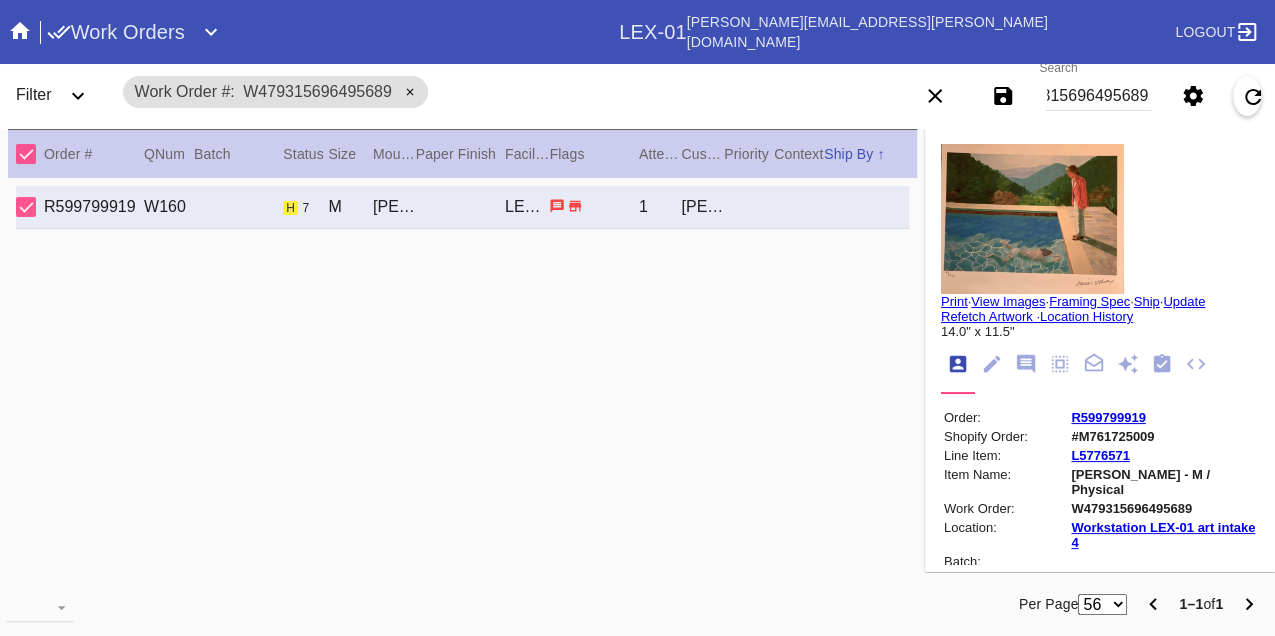 scroll, scrollTop: 0, scrollLeft: 0, axis: both 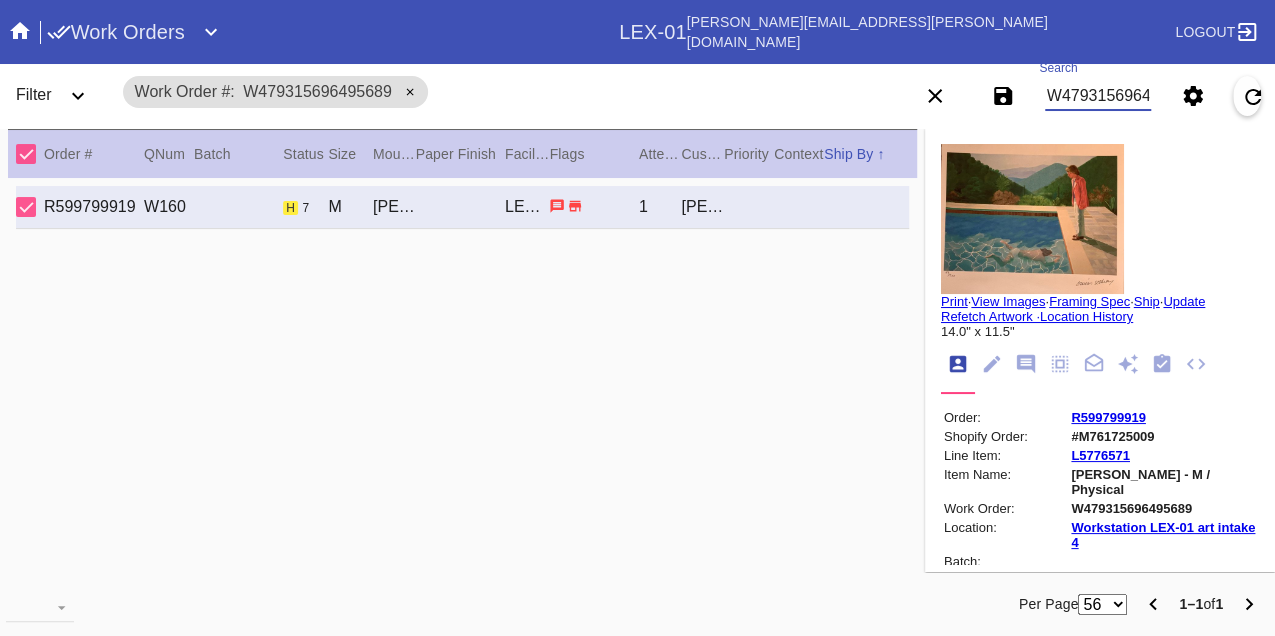 click on "W479315696495689" at bounding box center (1098, 96) 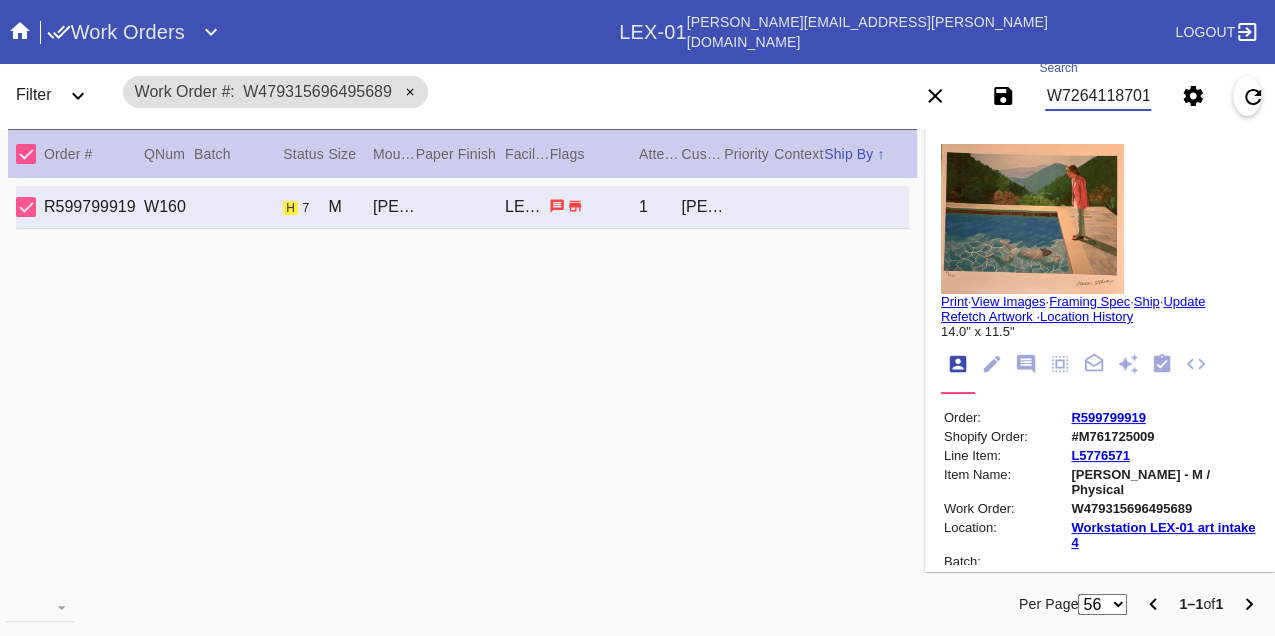 scroll, scrollTop: 0, scrollLeft: 48, axis: horizontal 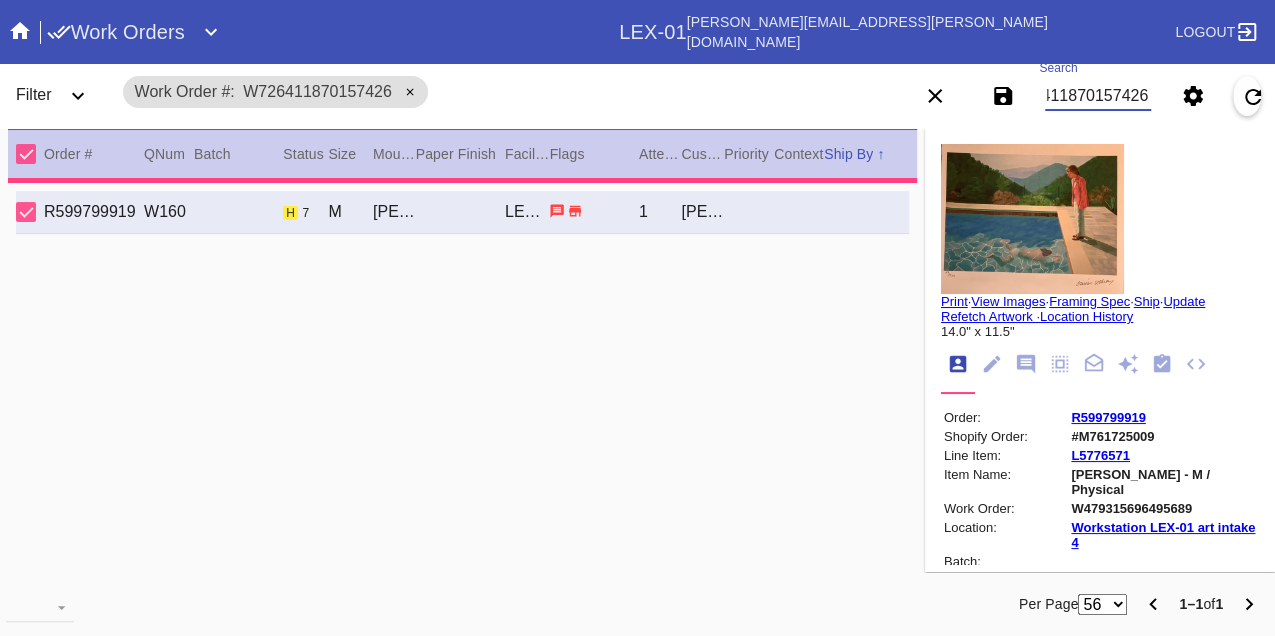 type on "3.0" 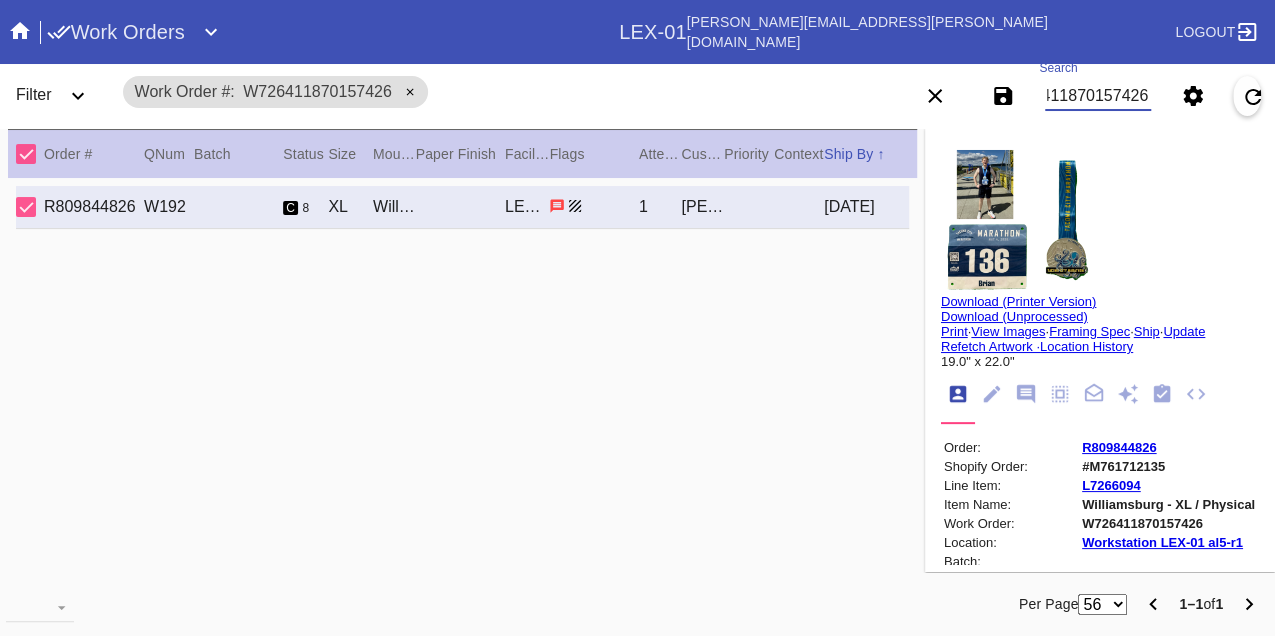 type on "W726411870157426" 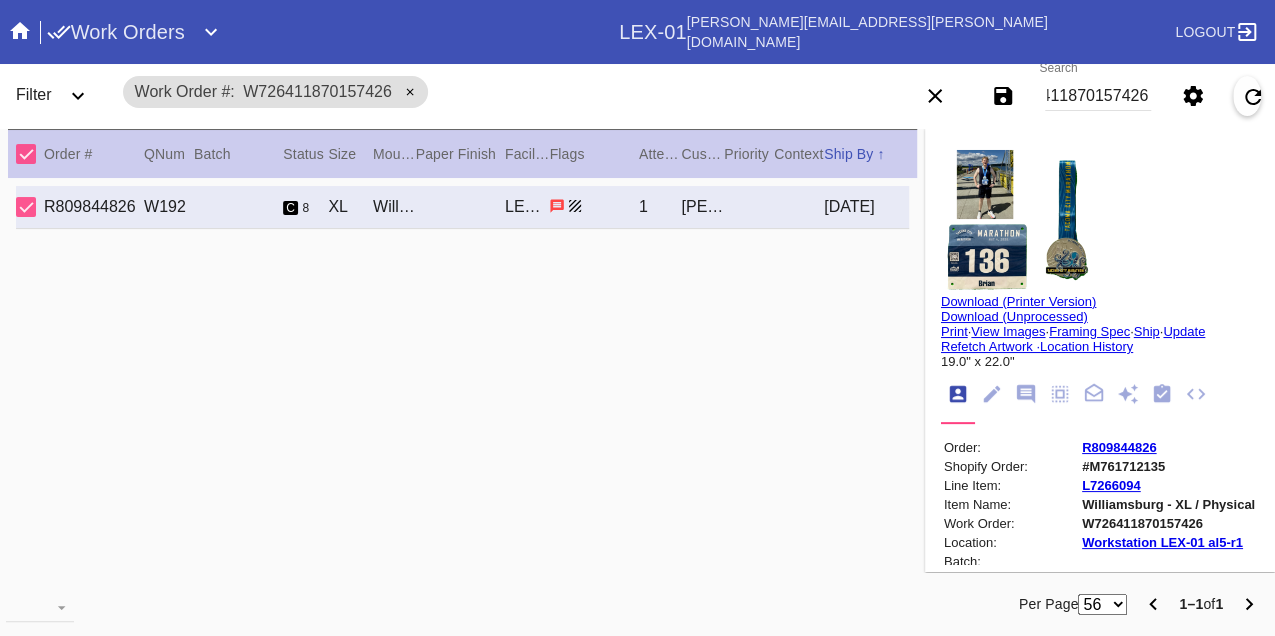 scroll, scrollTop: 0, scrollLeft: 0, axis: both 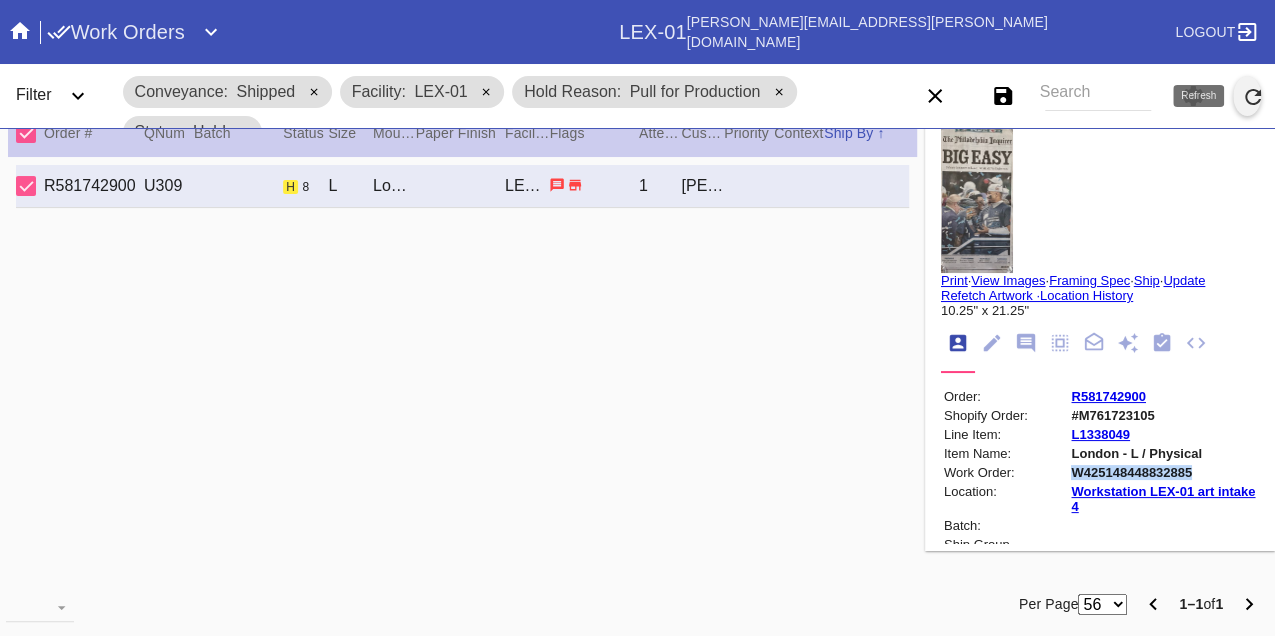 click 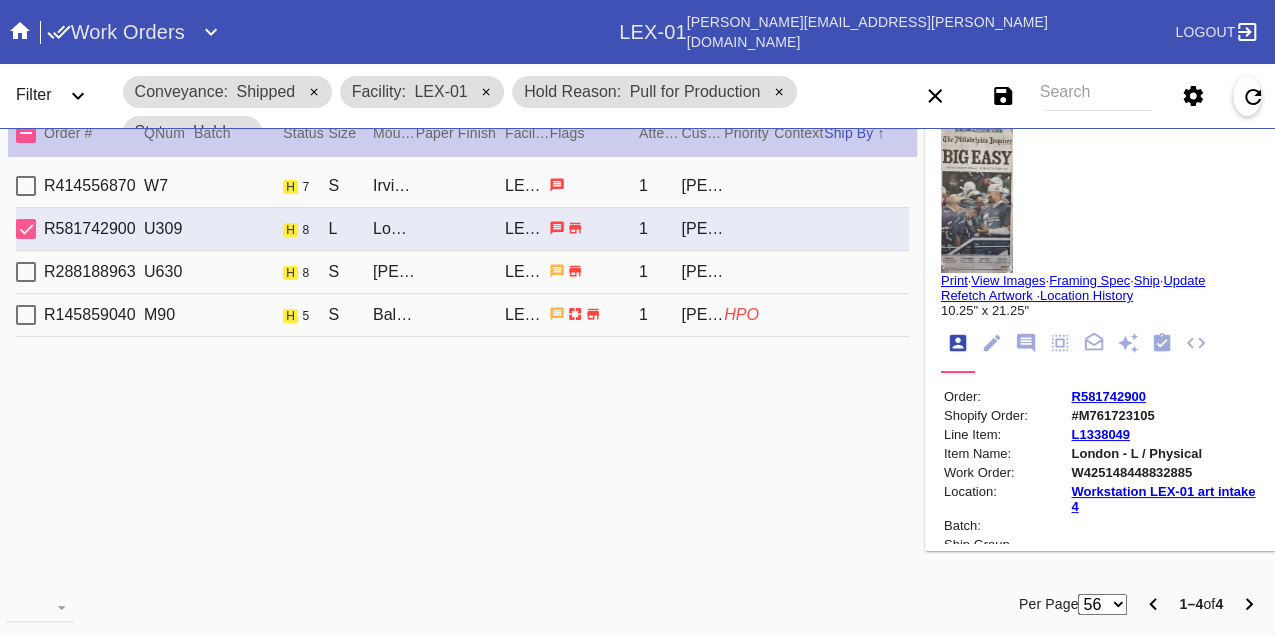 click on "R414556870 W7 h   7 S Irvine / Fabric White LEX-01 1 Maggie Deichmann" at bounding box center [462, 186] 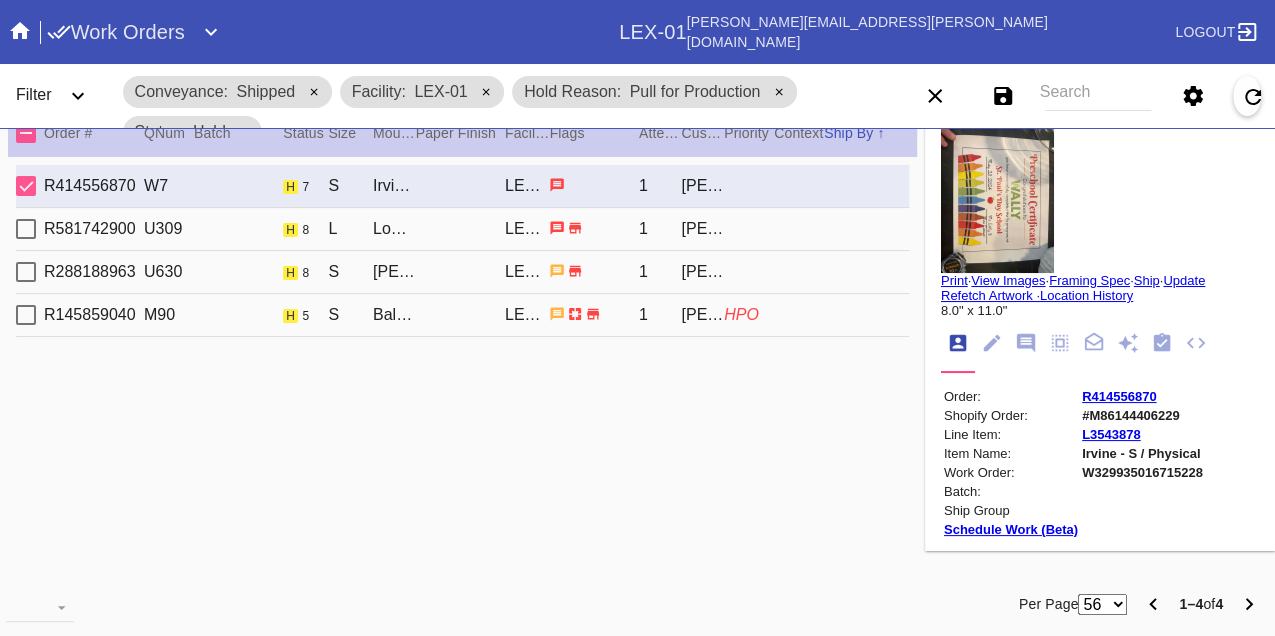 click on "R288188963 U630 h   8 S Wren / Digital White LEX-01 1 Marissa Sashihara" at bounding box center [462, 272] 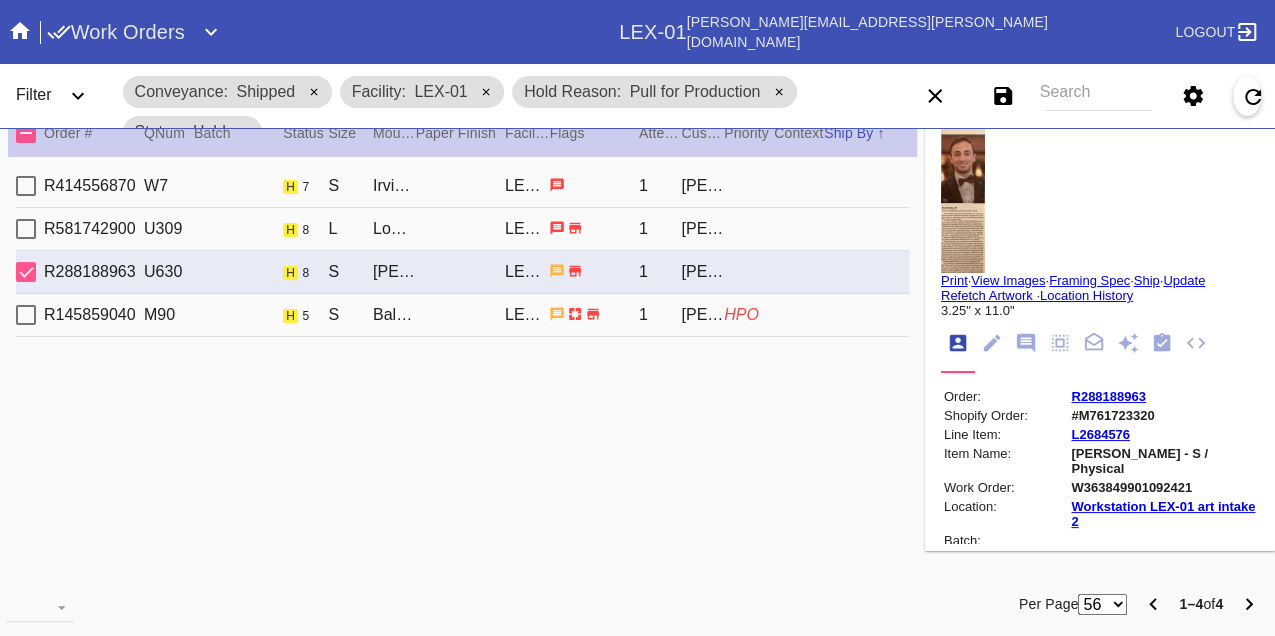click on "R145859040 M90 h   5 S Bali / No Mat LEX-01 1 Tiffany Newell
HPO" at bounding box center (462, 315) 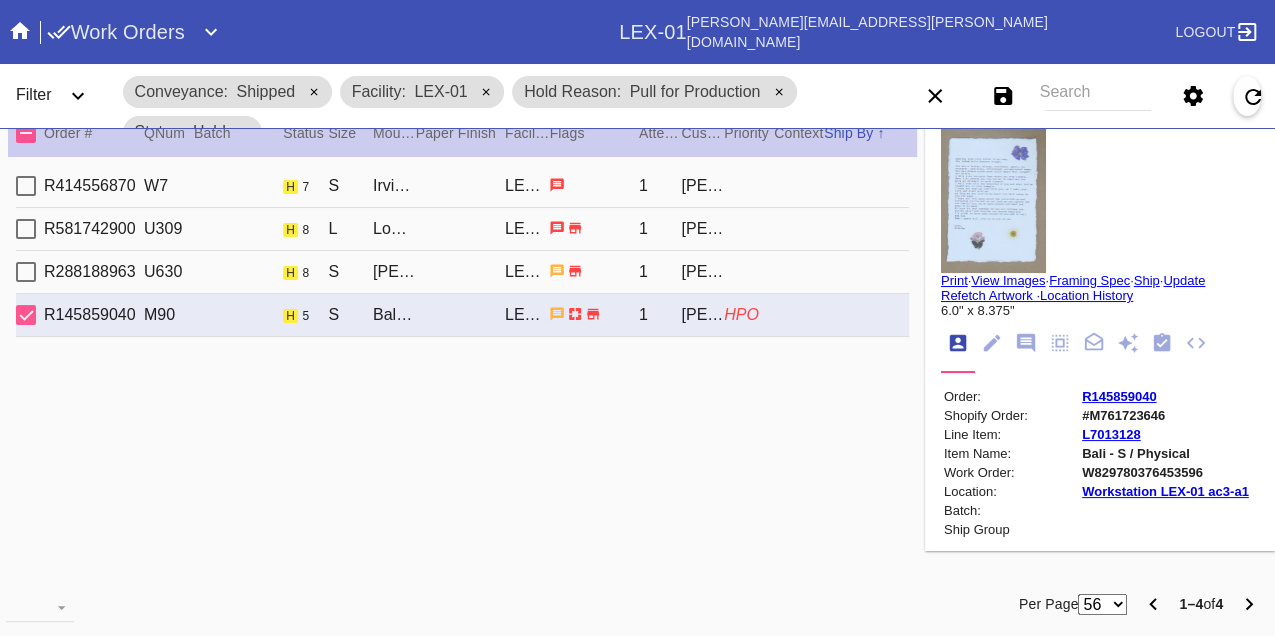 click on "R414556870 W7 h   7 S Irvine / Fabric White LEX-01 1 Maggie Deichmann" at bounding box center (462, 186) 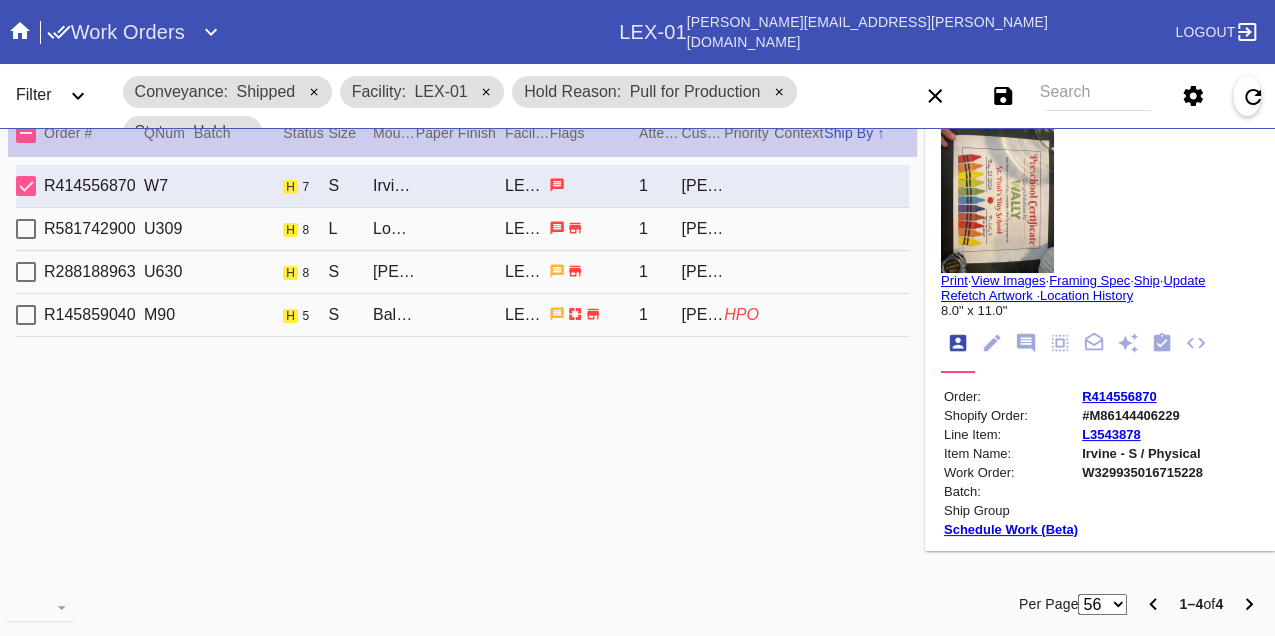 click on "W329935016715228" at bounding box center [1142, 472] 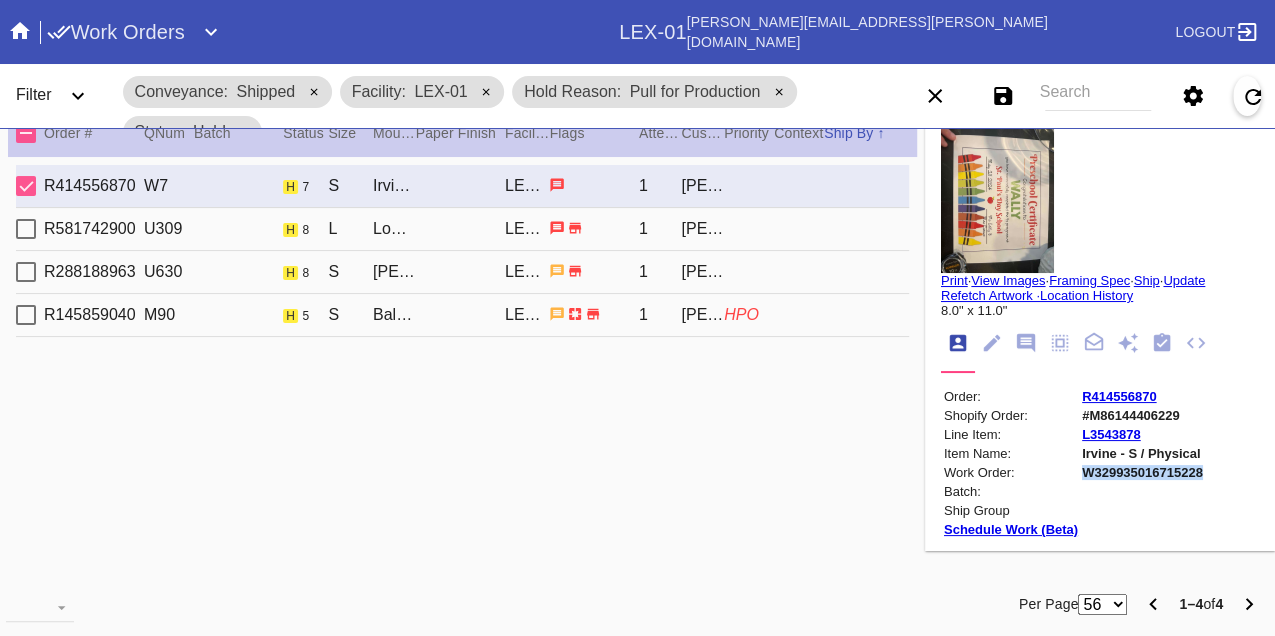 click on "W329935016715228" at bounding box center [1142, 472] 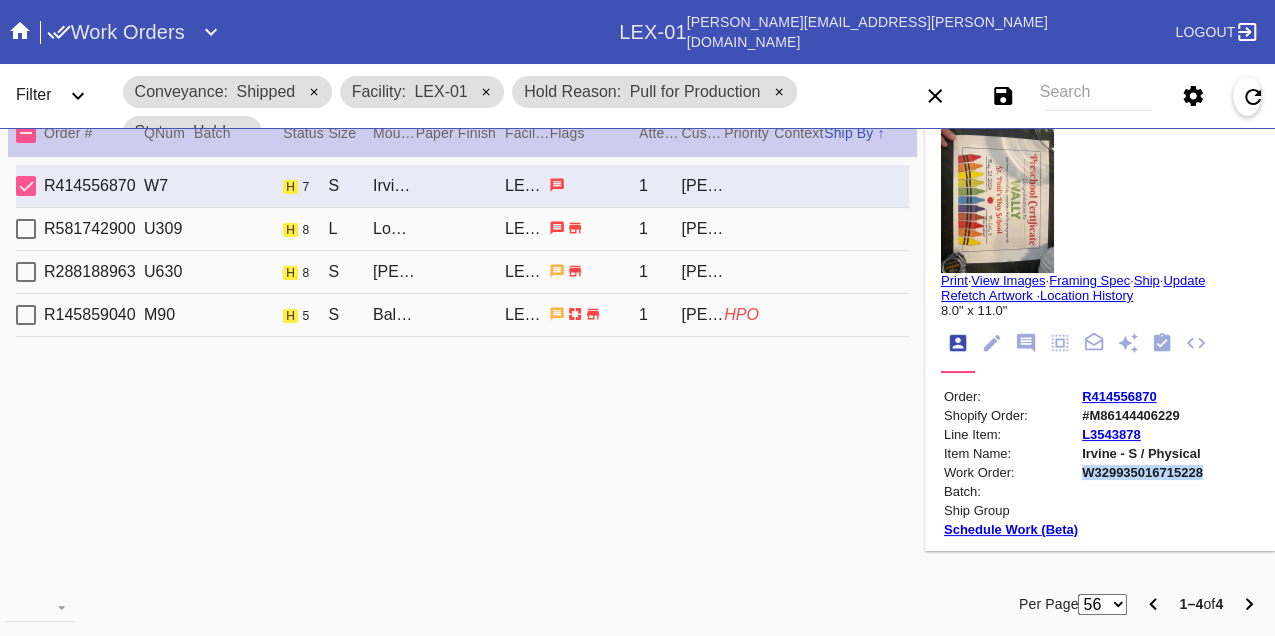 copy on "W329935016715228" 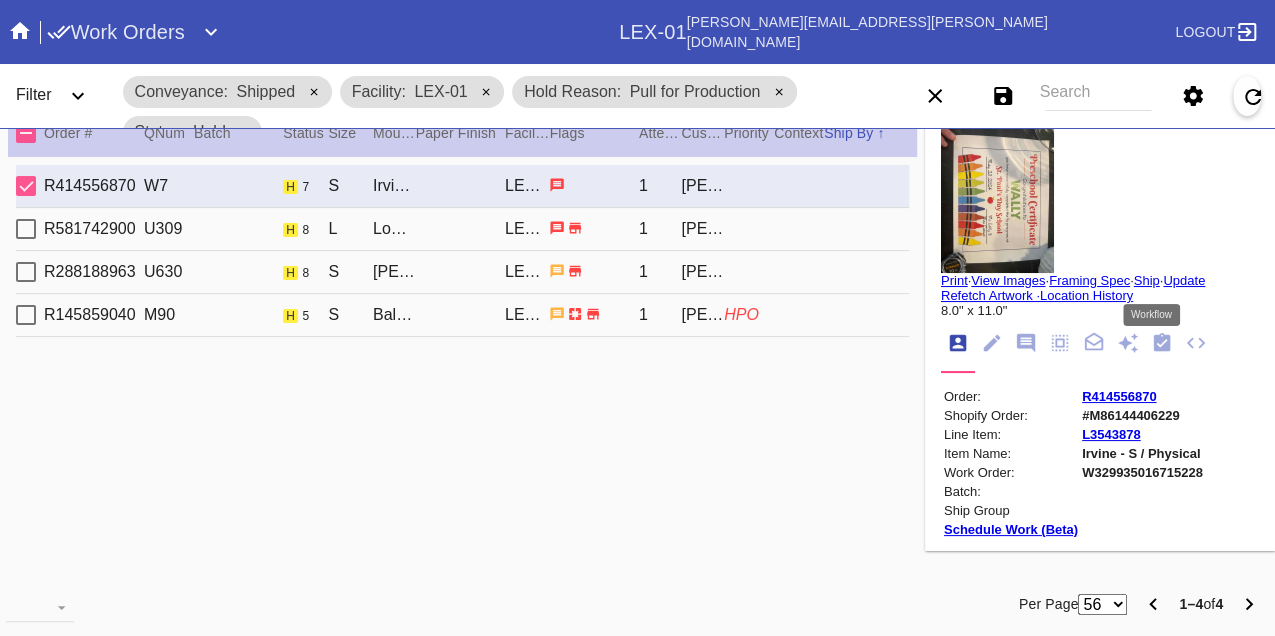 click 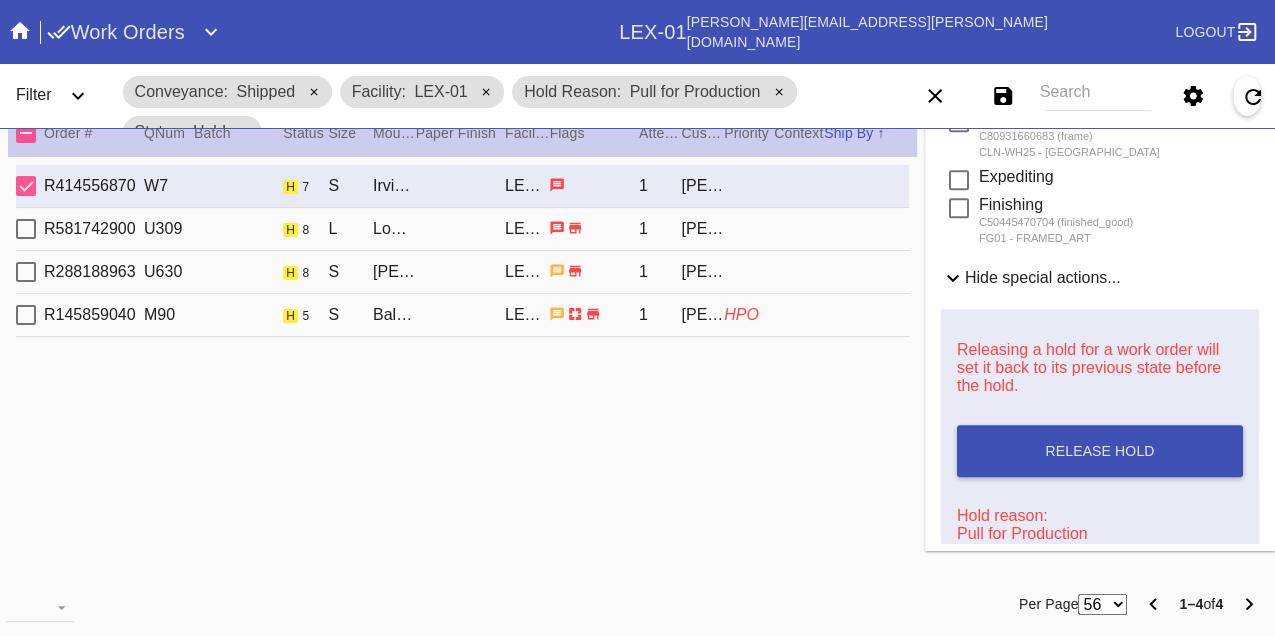 scroll, scrollTop: 829, scrollLeft: 0, axis: vertical 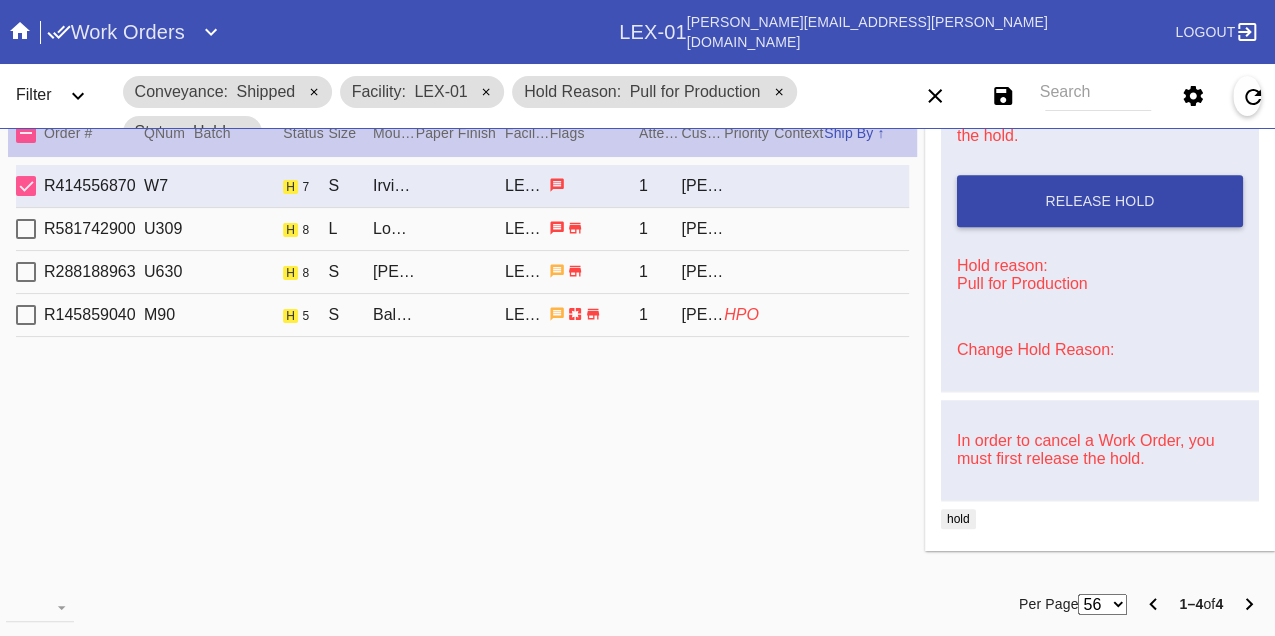 click on "Release Hold" at bounding box center (1100, 201) 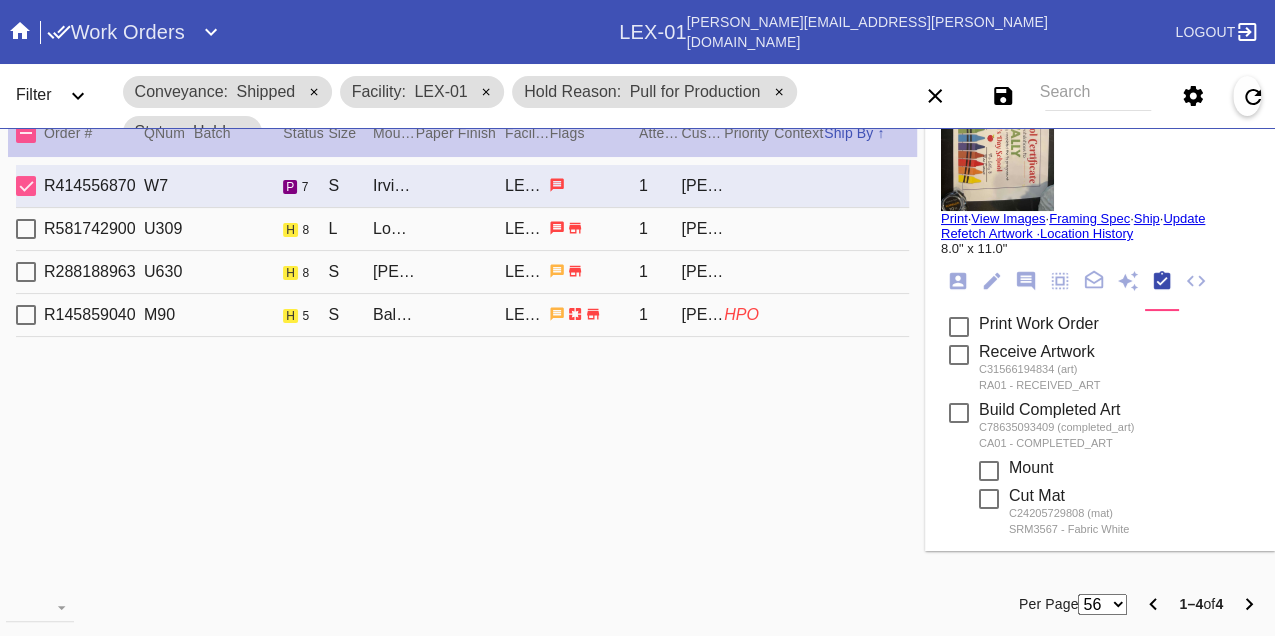 scroll, scrollTop: 0, scrollLeft: 0, axis: both 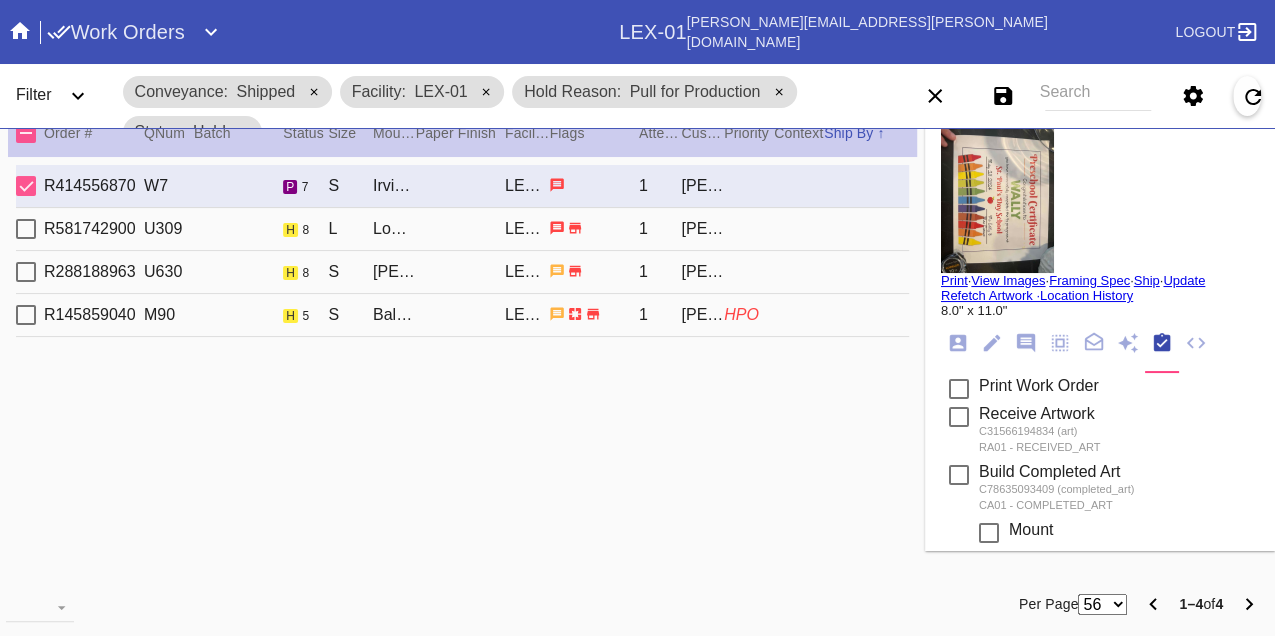 click on "Print" at bounding box center (954, 280) 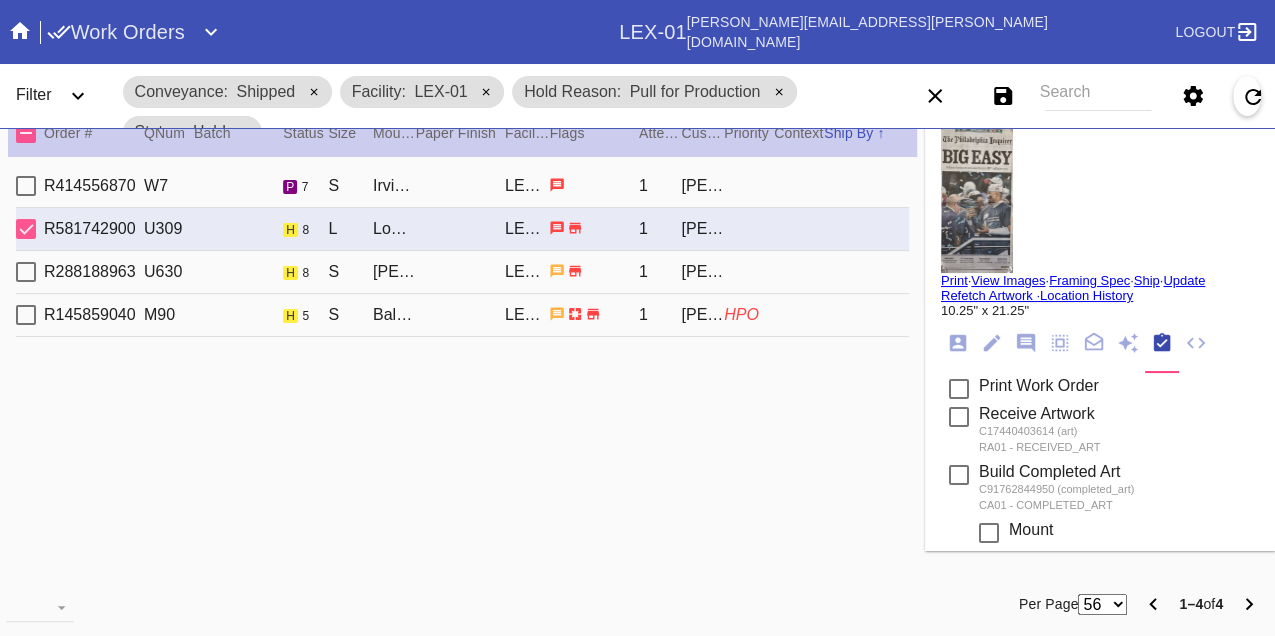 click on "R288188963 U630 h   8 S Wren / Digital White LEX-01 1 Marissa Sashihara" at bounding box center [462, 272] 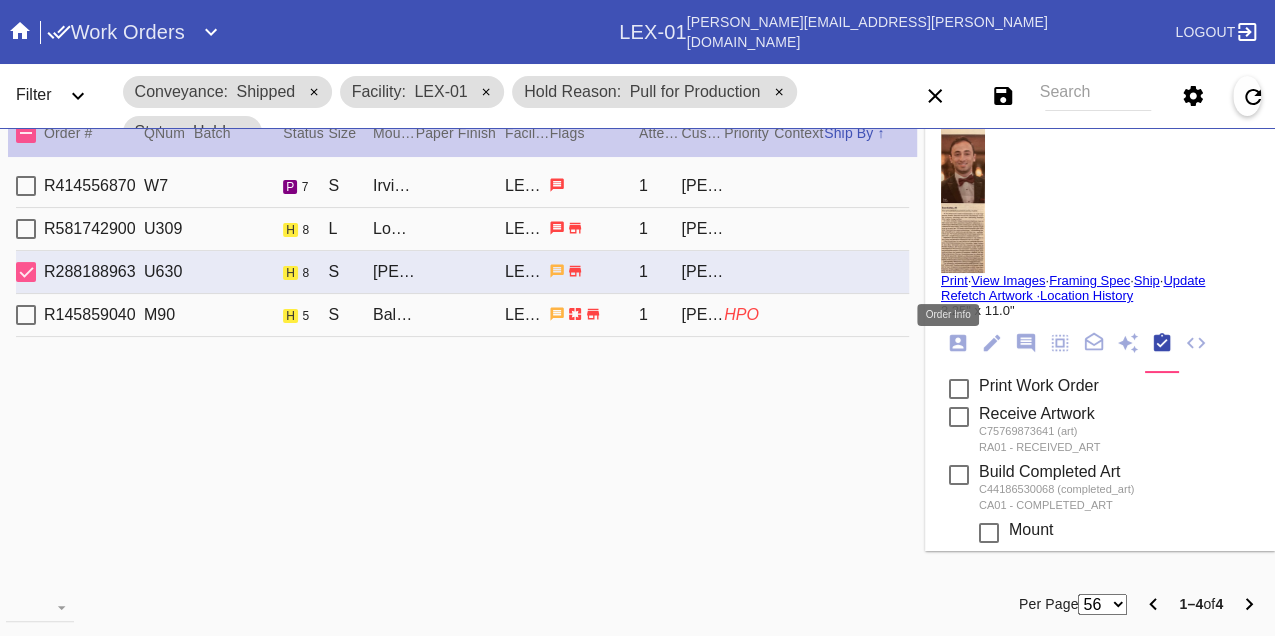 click 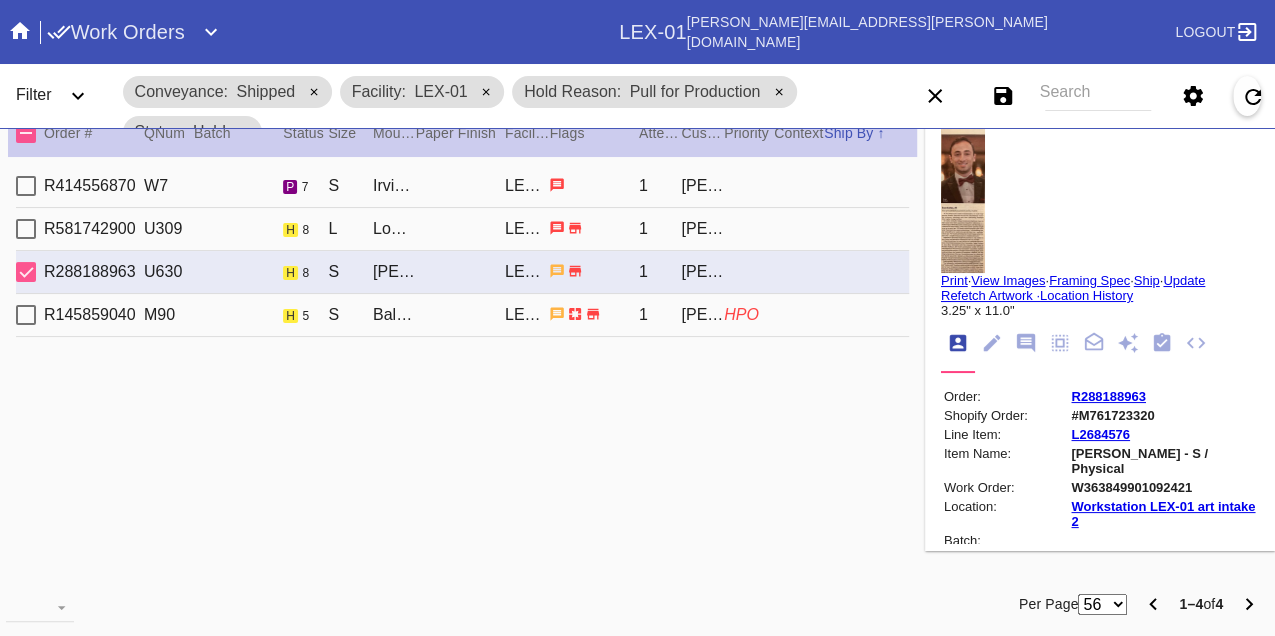 click on "W363849901092421" at bounding box center [1163, 487] 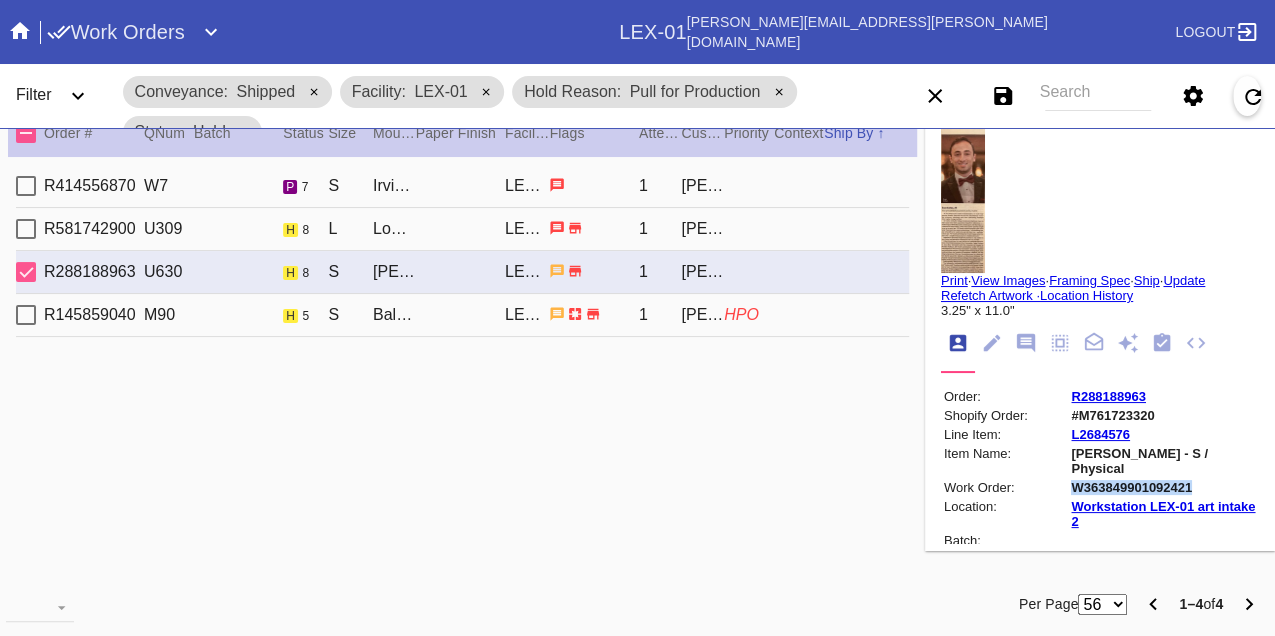 click on "W363849901092421" at bounding box center (1163, 487) 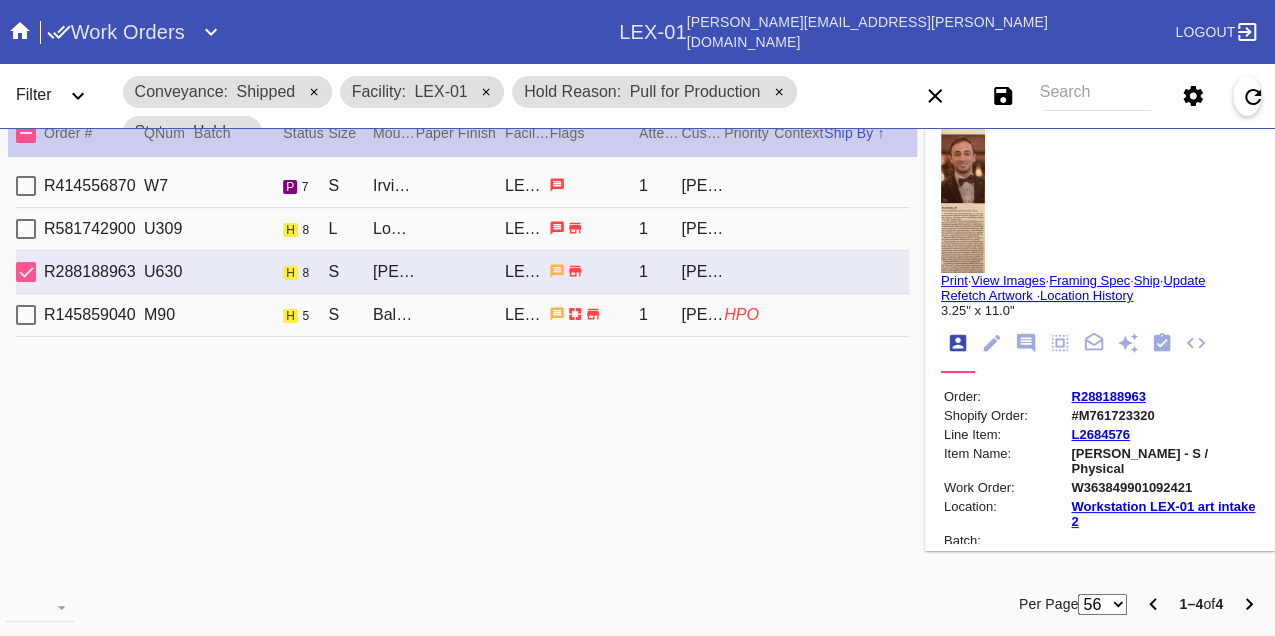 click on "R145859040 M90 h   5 S Bali / No Mat LEX-01 1 Tiffany Newell
HPO" at bounding box center [462, 315] 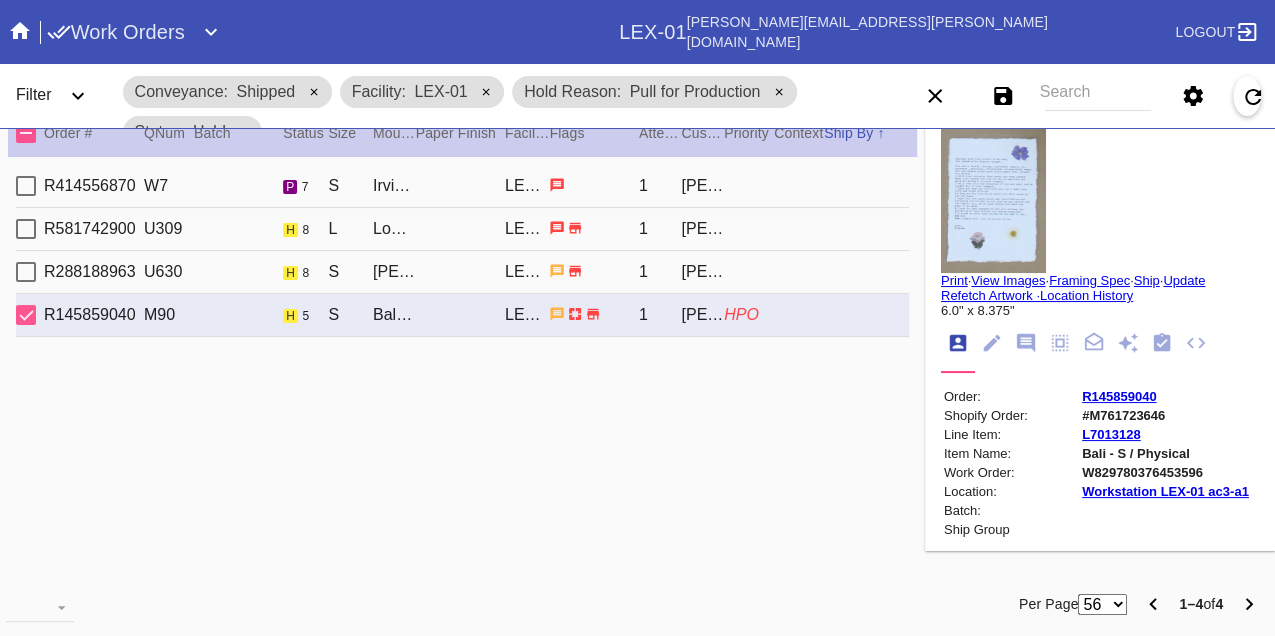 click on "W829780376453596" at bounding box center (1165, 472) 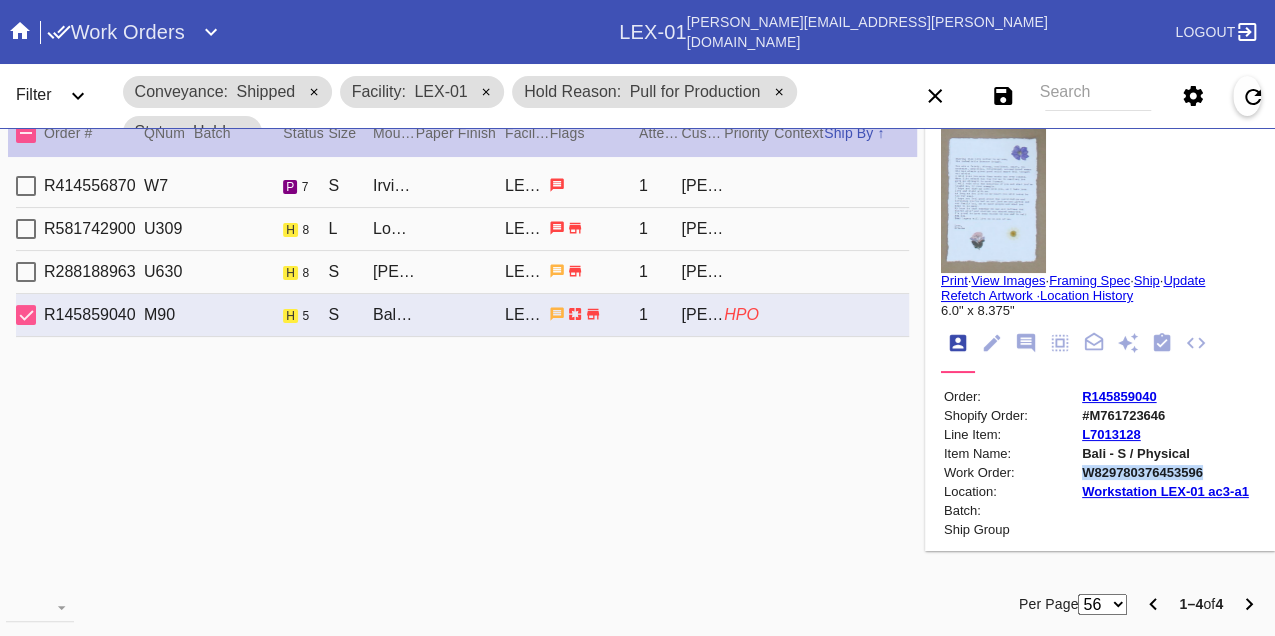 click on "W829780376453596" at bounding box center [1165, 472] 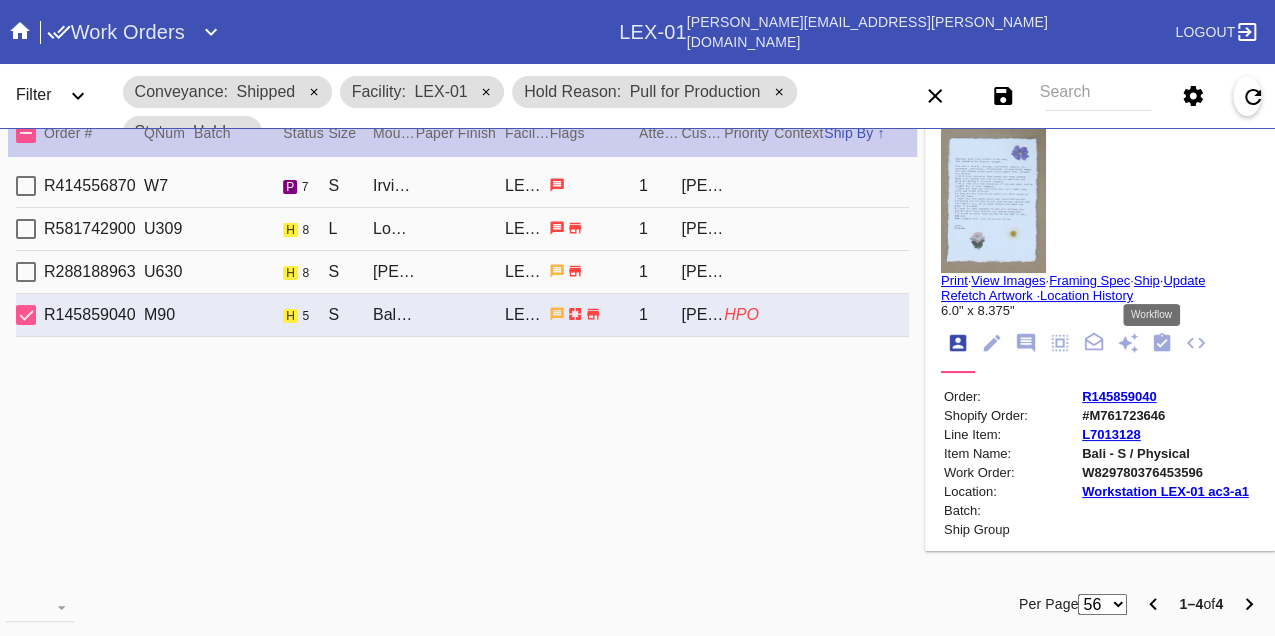 click 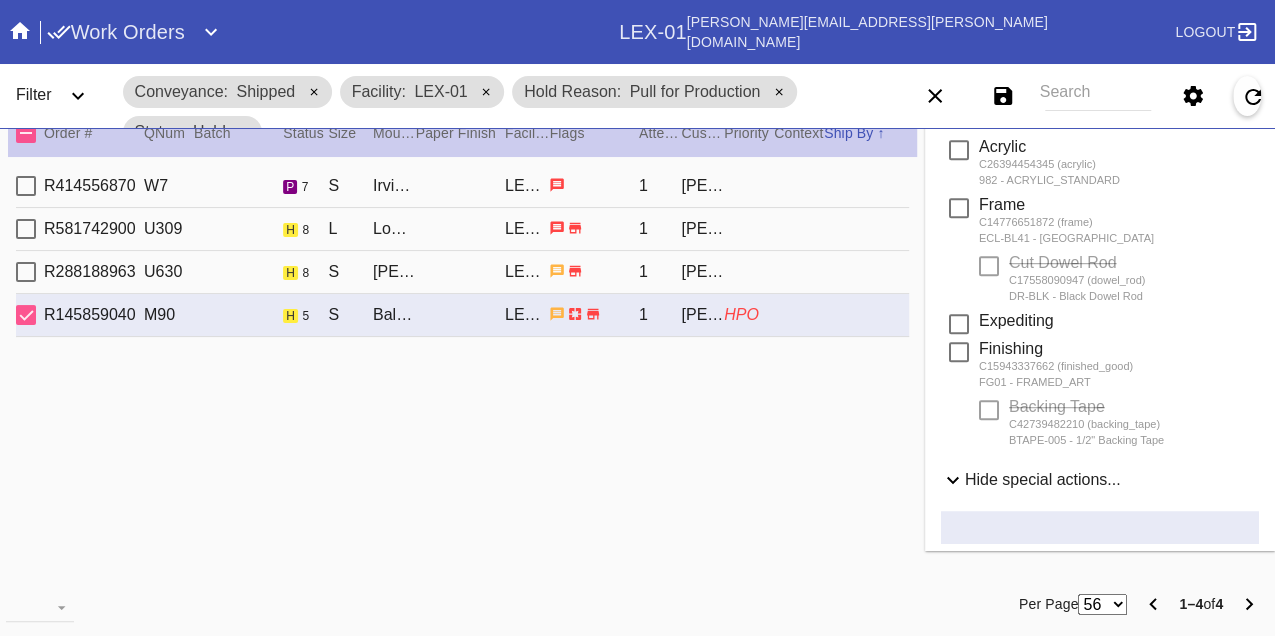 scroll, scrollTop: 1036, scrollLeft: 0, axis: vertical 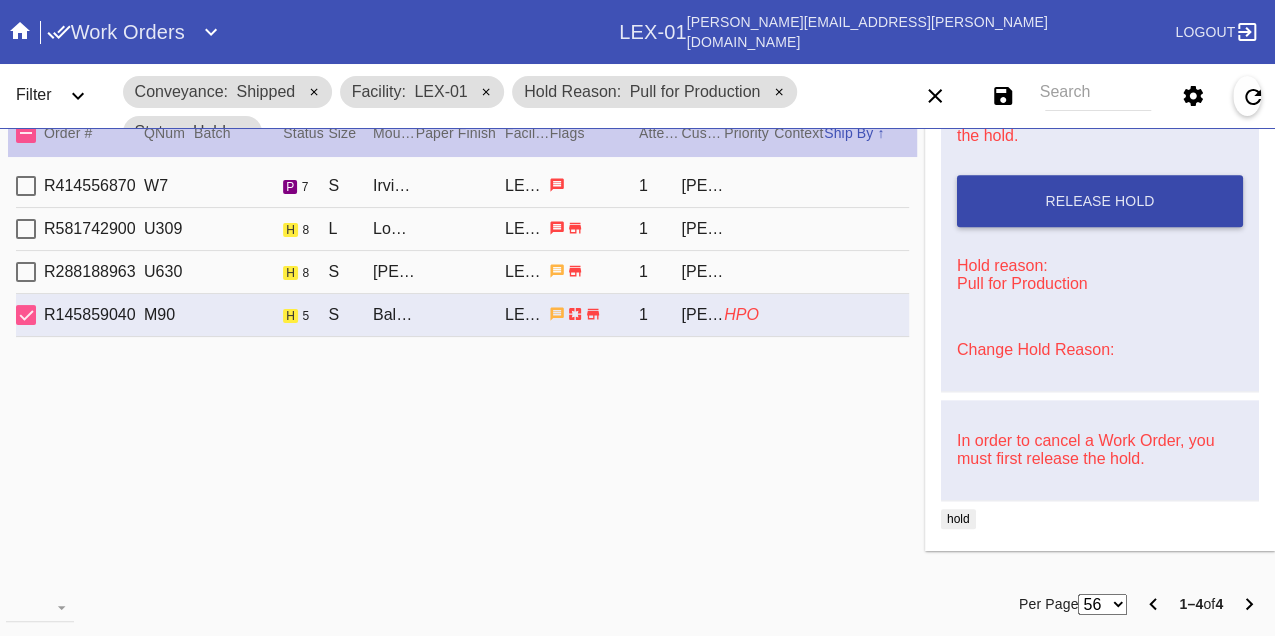click on "Release Hold" at bounding box center [1099, 201] 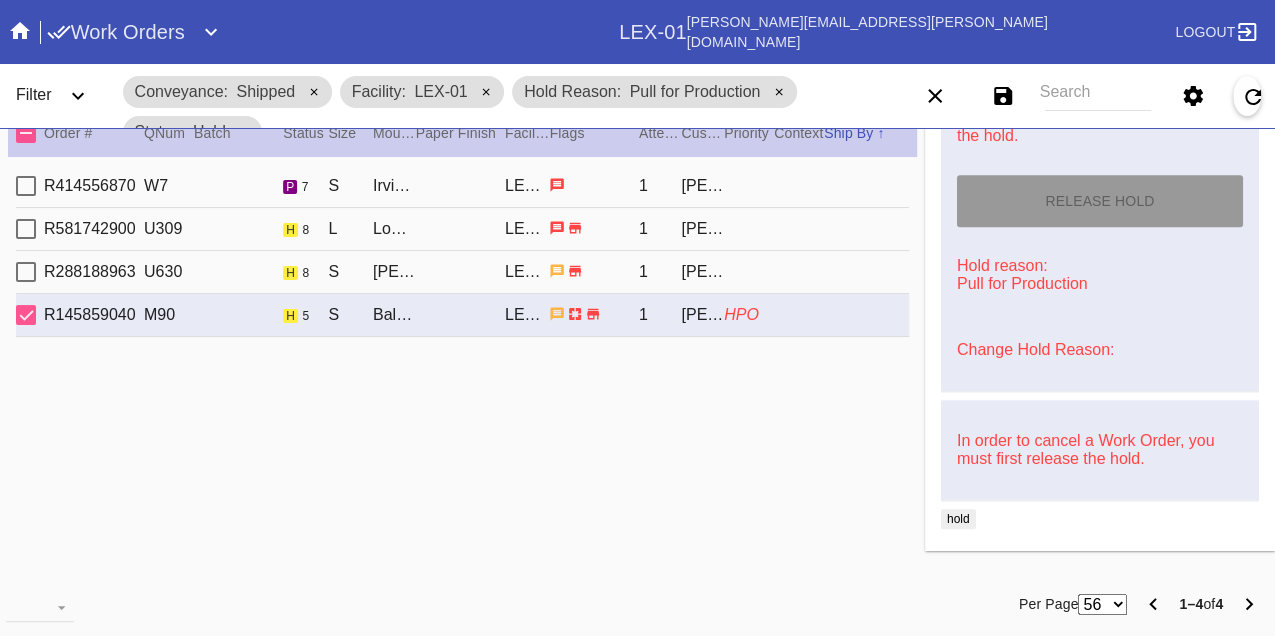 type on "[DATE]" 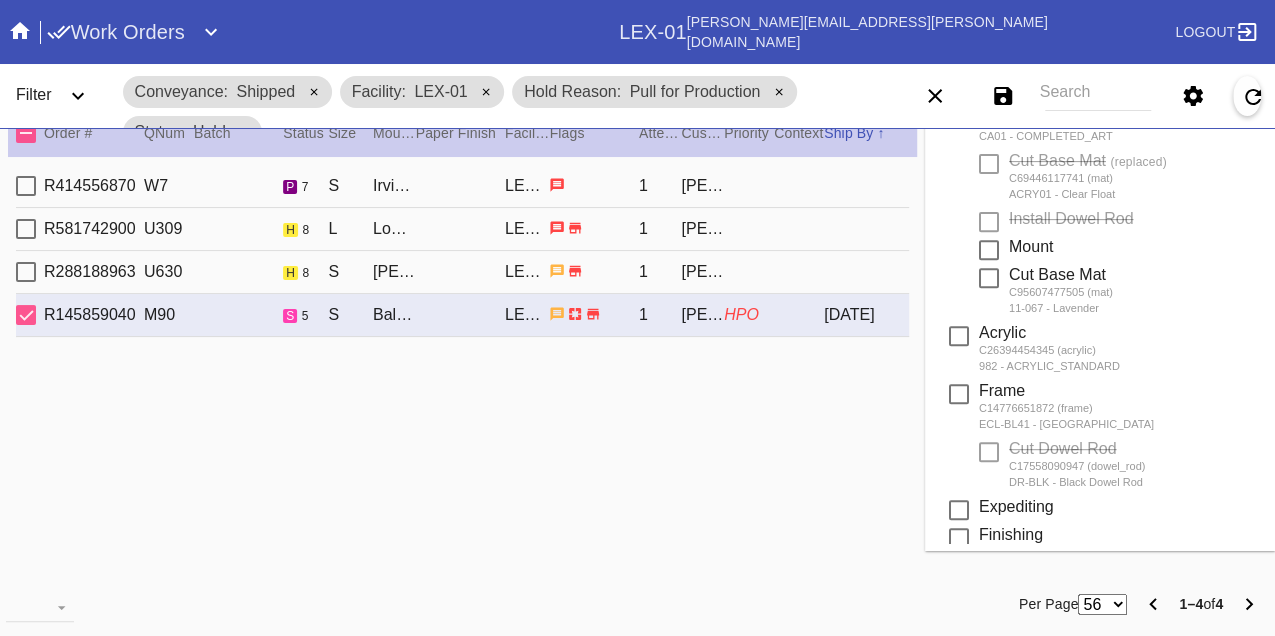 scroll, scrollTop: 0, scrollLeft: 0, axis: both 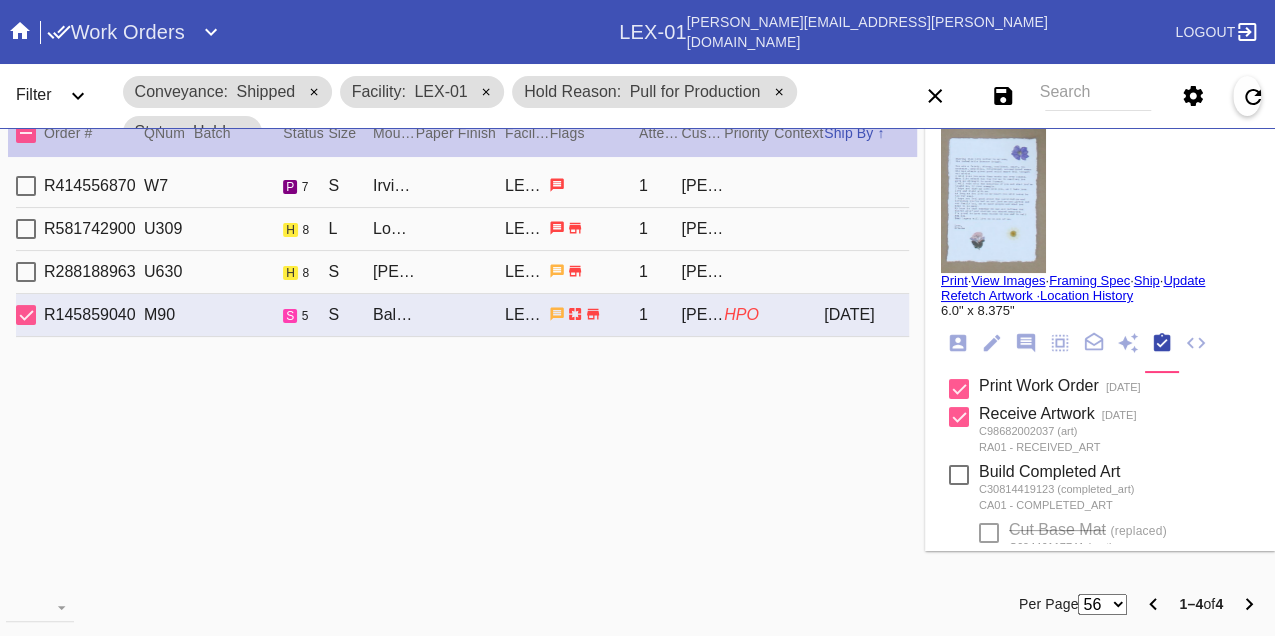 click on "Print" at bounding box center (954, 280) 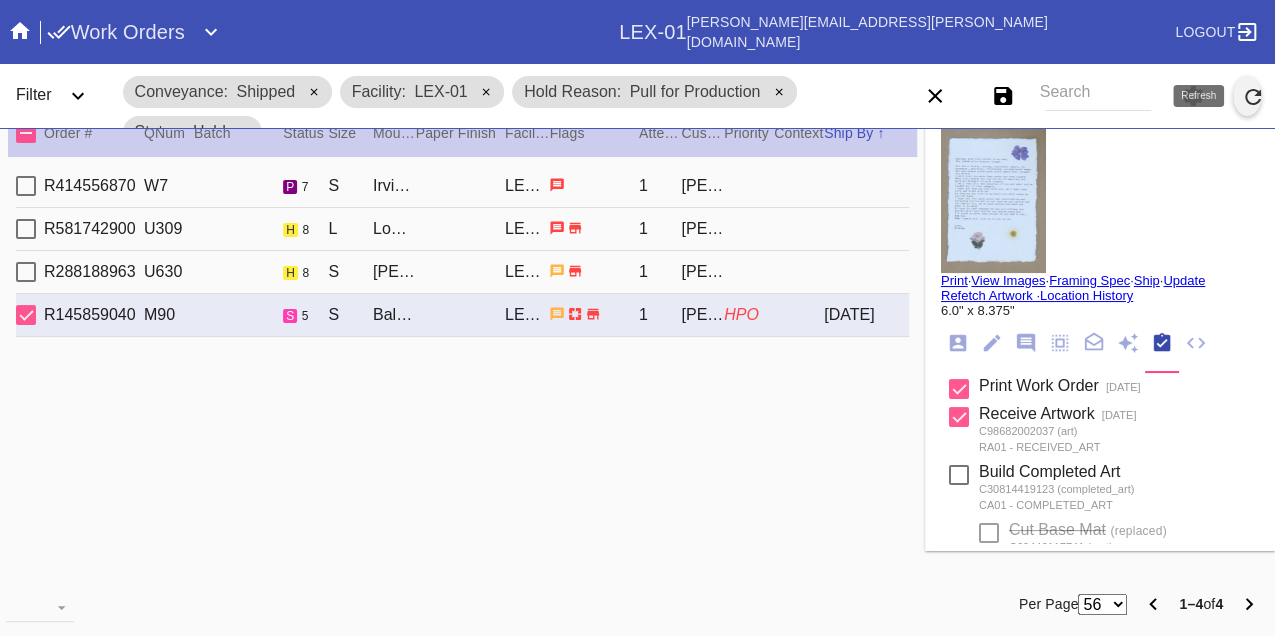click 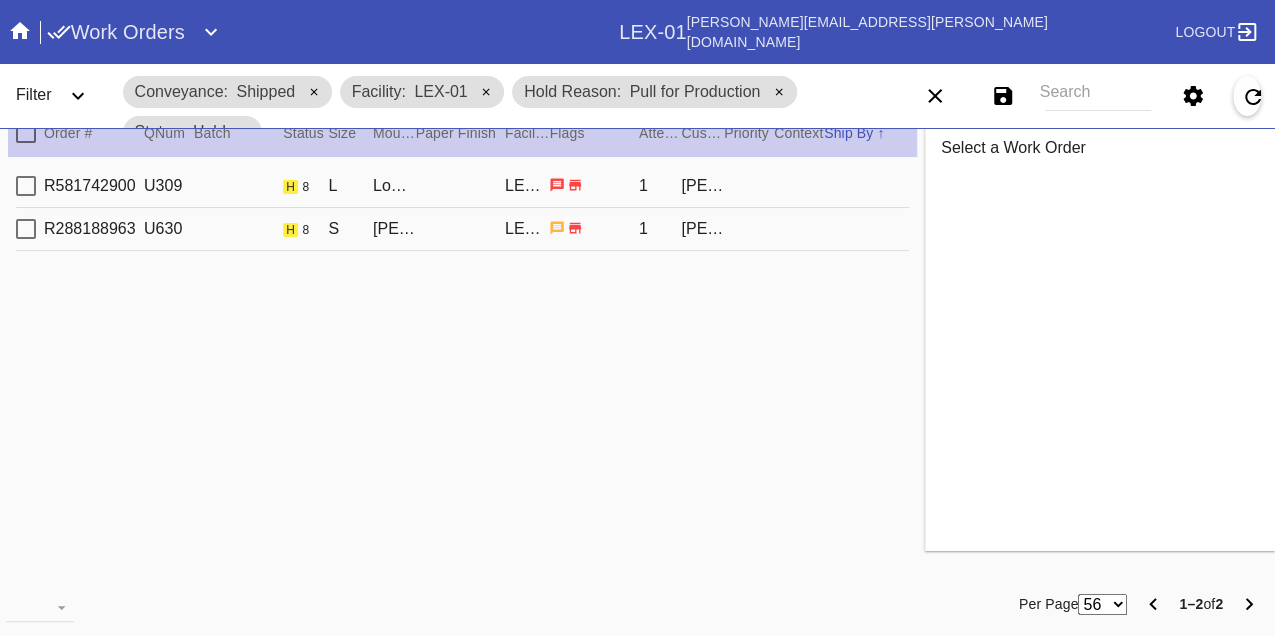 click on "R288188963 U630 h   8 S Wren / Digital White LEX-01 1 Marissa Sashihara" at bounding box center [462, 229] 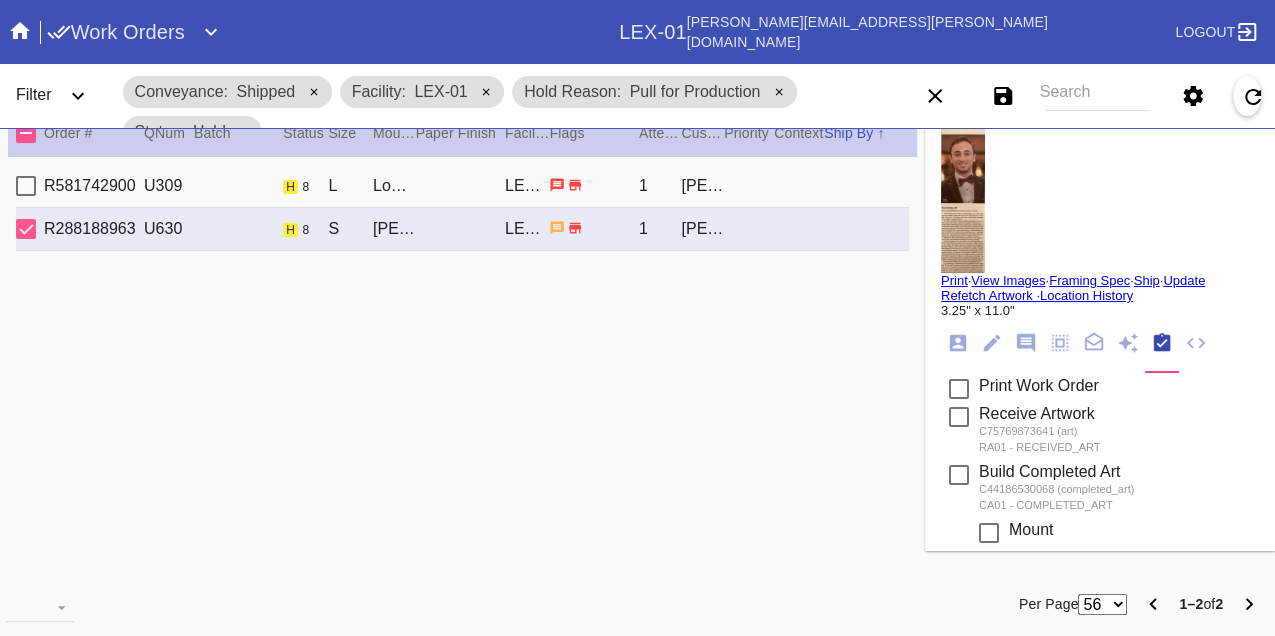 click on "Print" at bounding box center [954, 280] 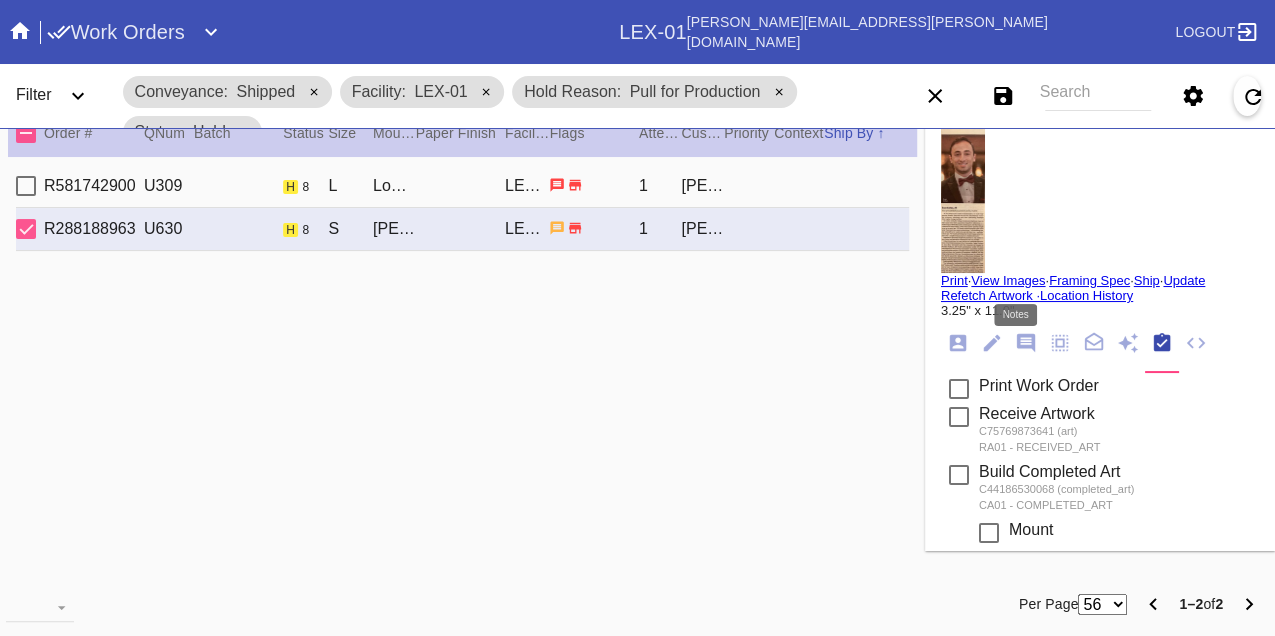 click 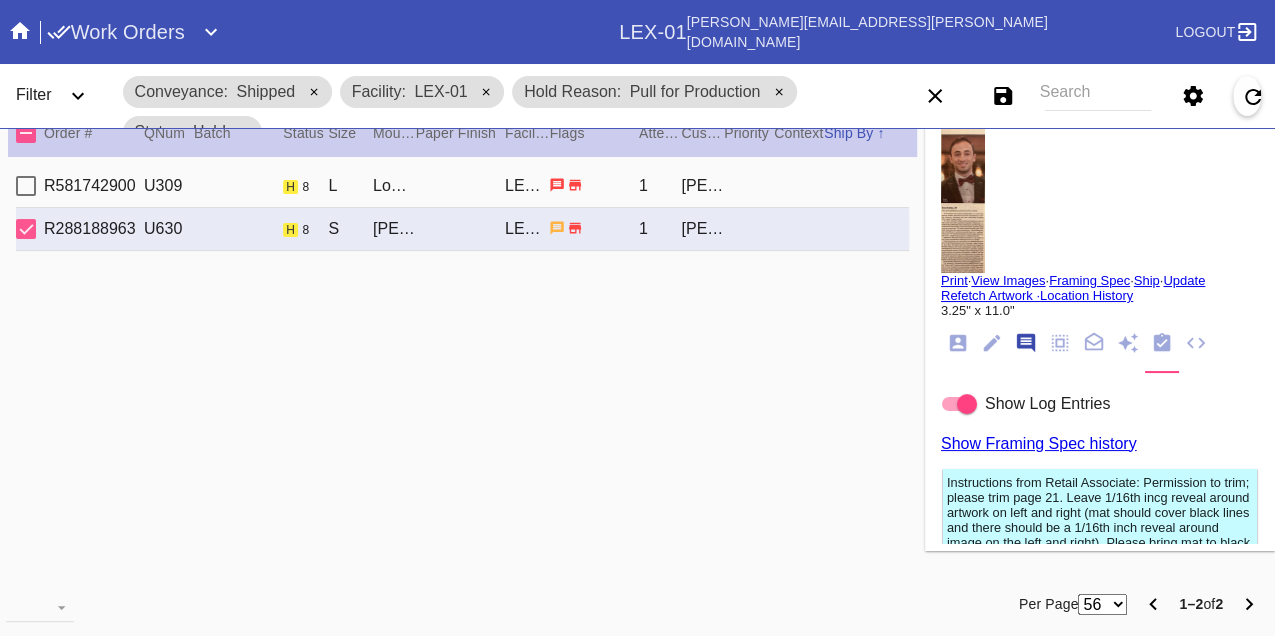scroll, scrollTop: 122, scrollLeft: 0, axis: vertical 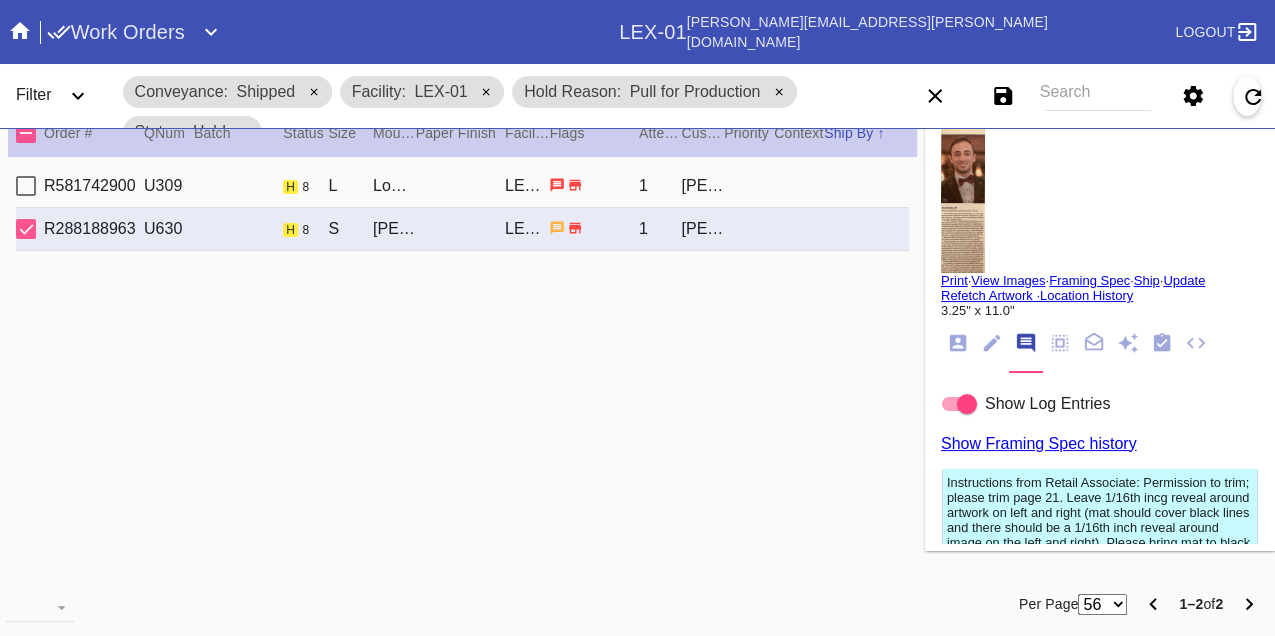 click on "R581742900 U309 h   8 L London / White Art with Black Core LEX-01 1 Mike Levins" at bounding box center (462, 186) 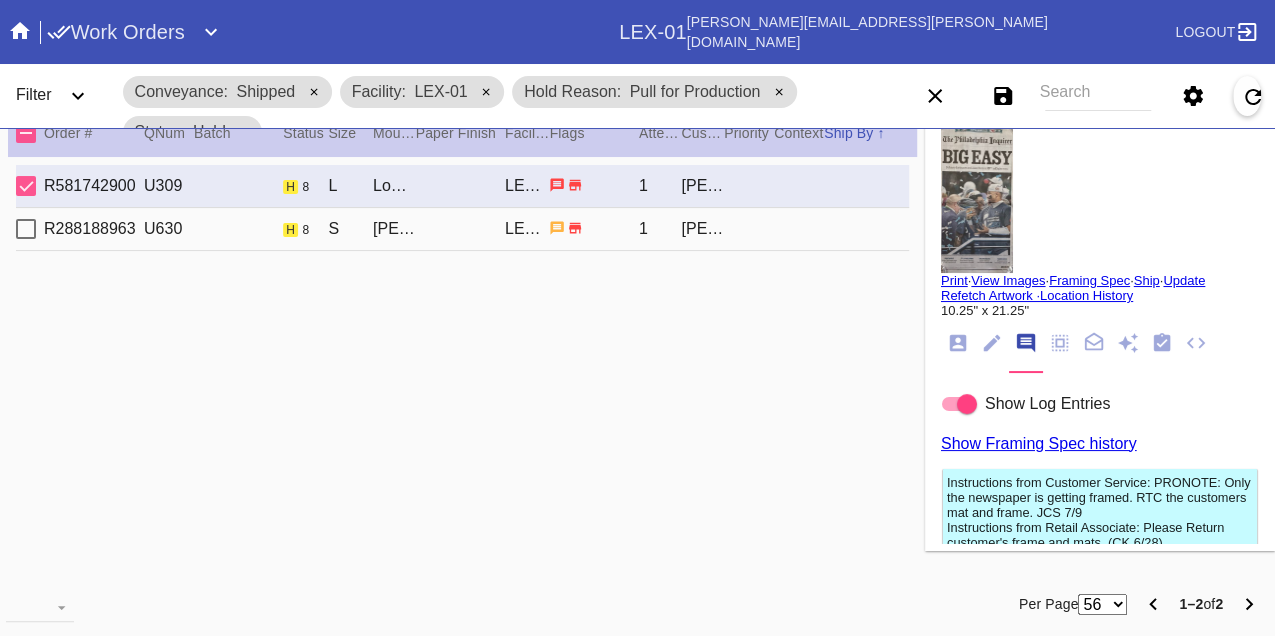 click on "Print" at bounding box center [954, 280] 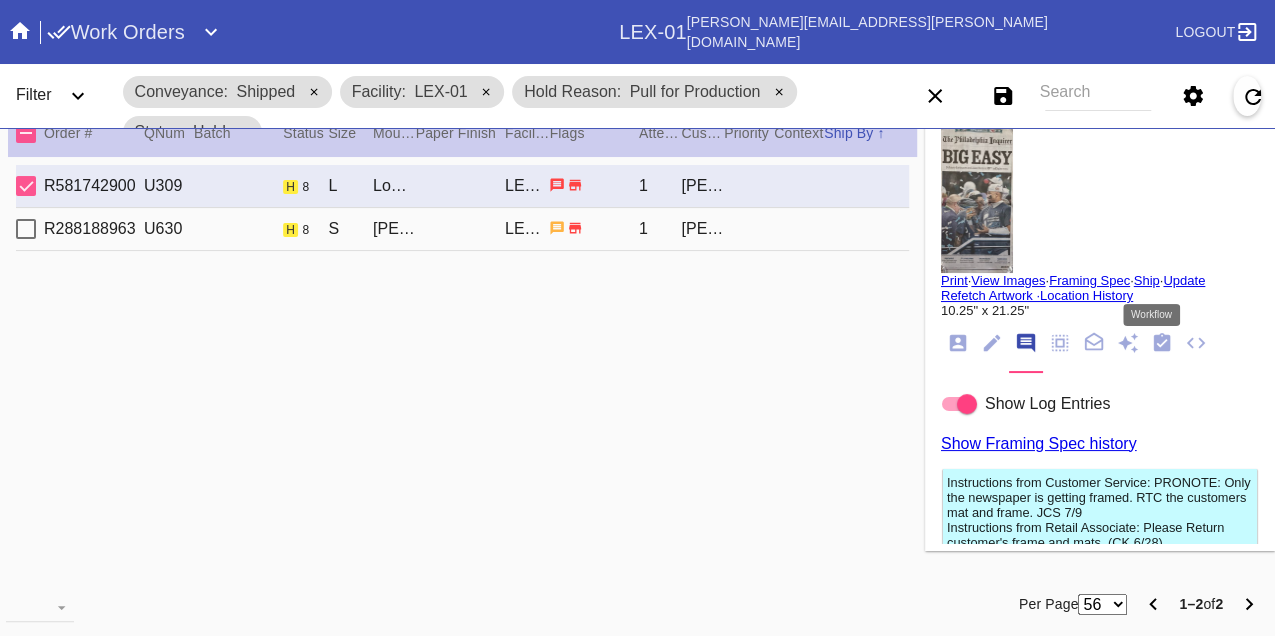 click 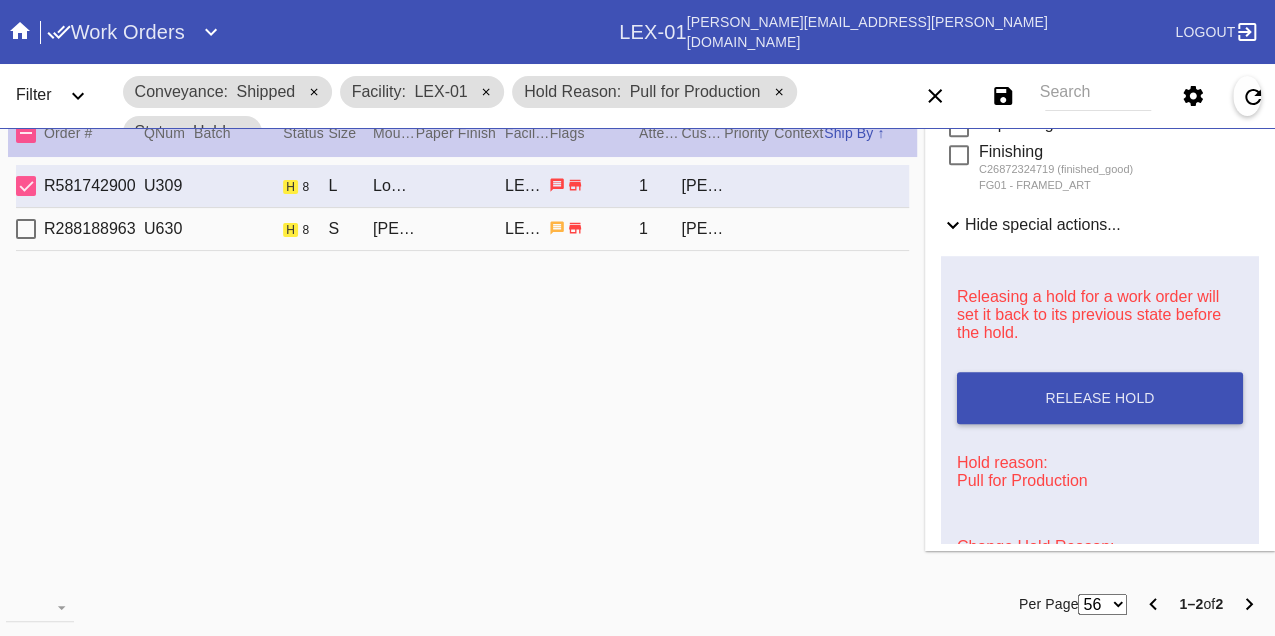 scroll, scrollTop: 888, scrollLeft: 0, axis: vertical 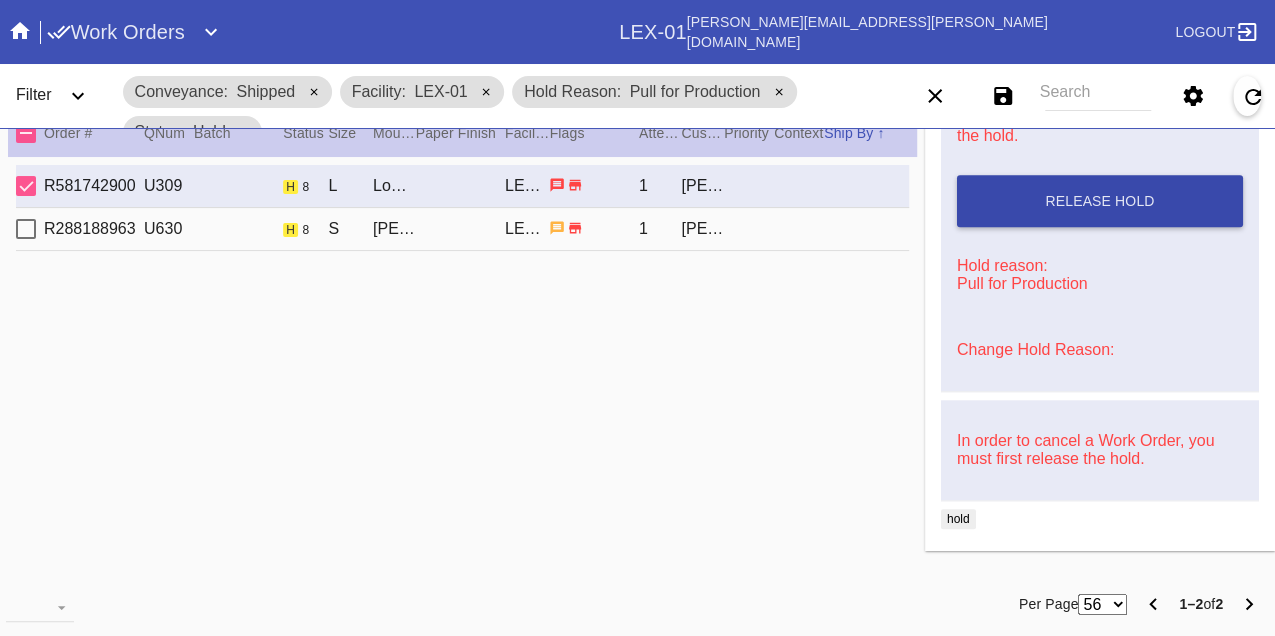 click on "Release Hold" at bounding box center (1100, 201) 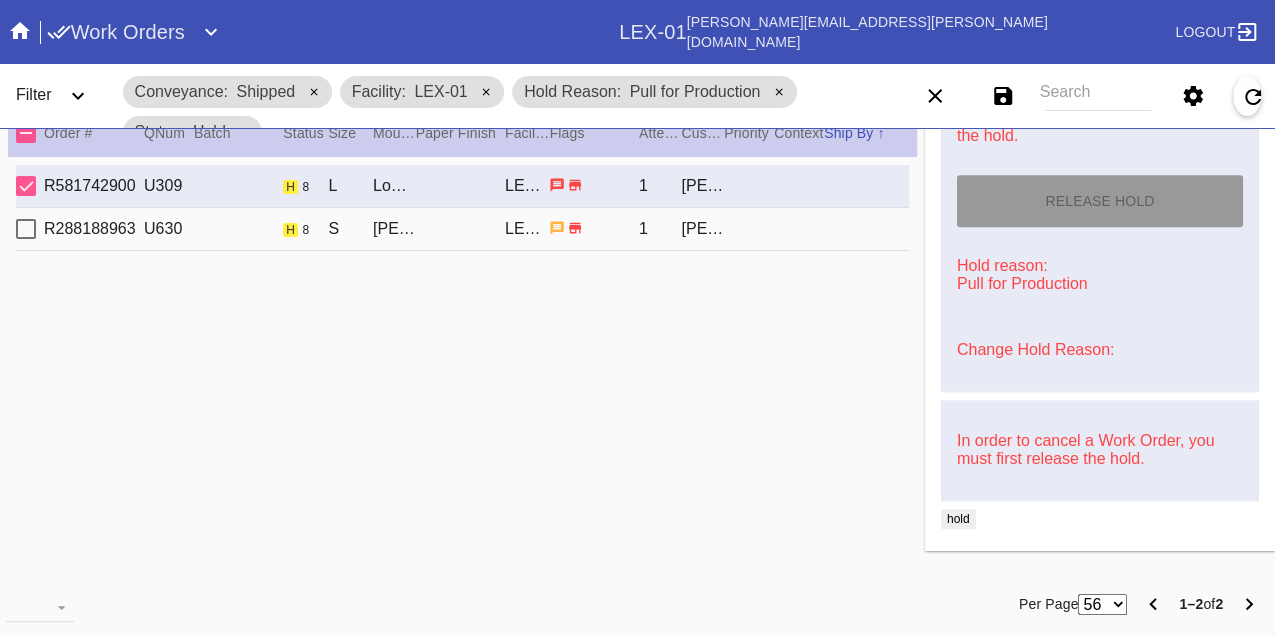 type on "[DATE]" 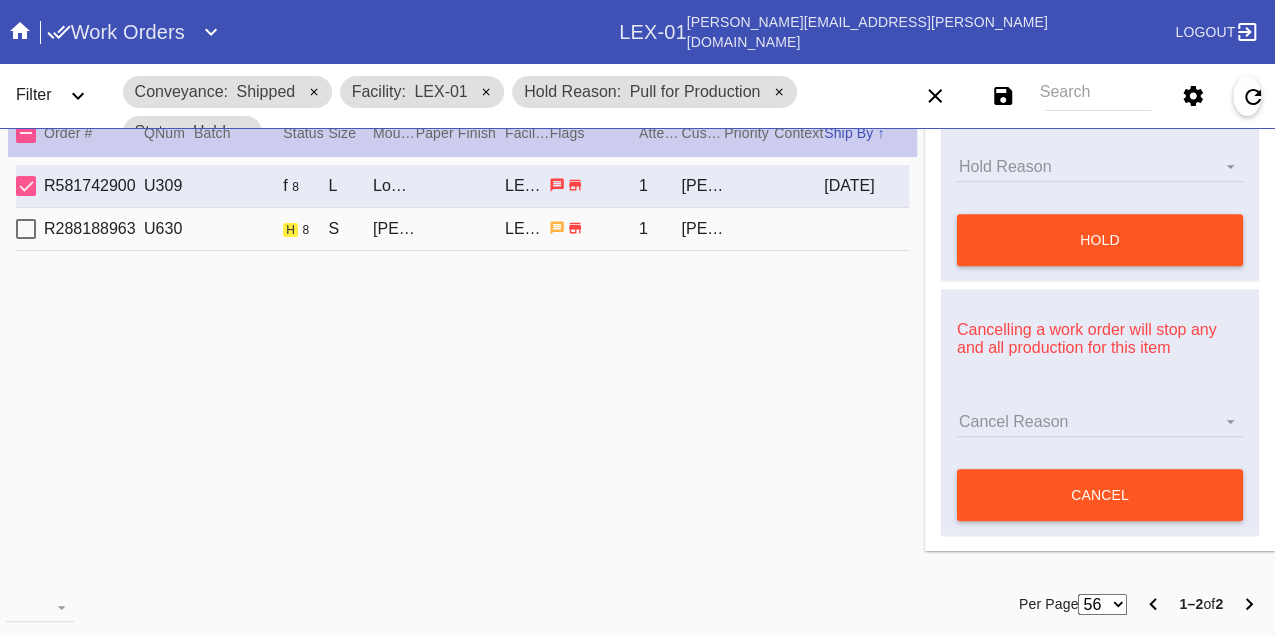 click on "R288188963 U630 h   8 S Wren / Digital White LEX-01 1 Marissa Sashihara" at bounding box center [462, 229] 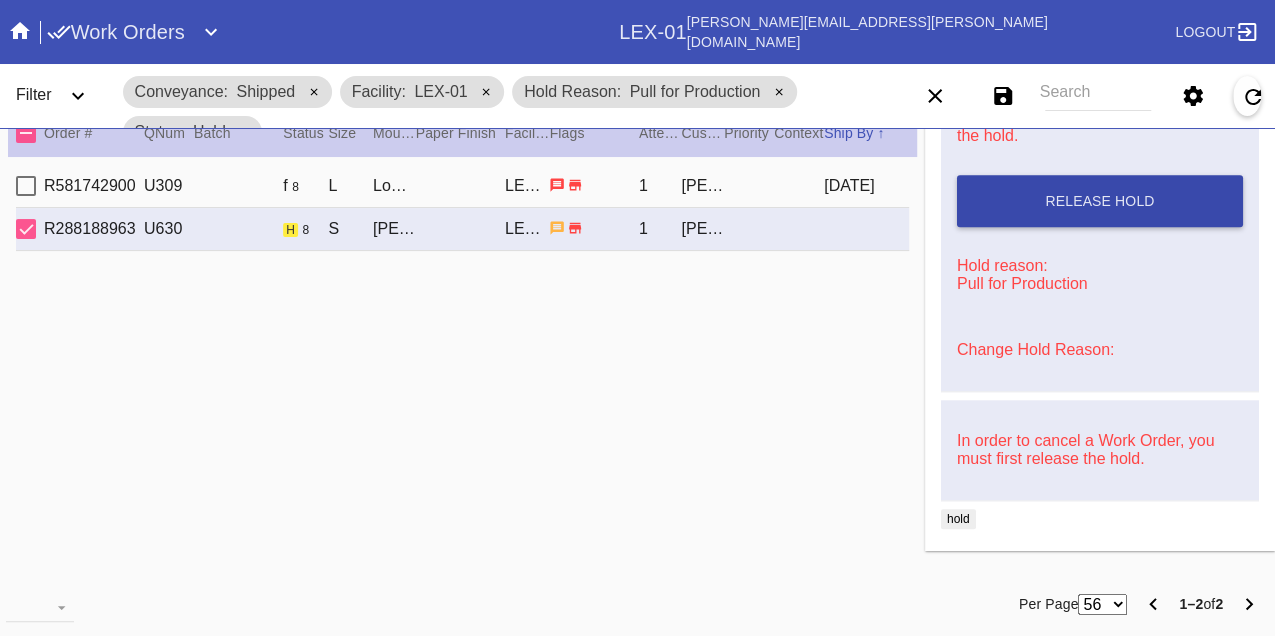 click on "Release Hold" at bounding box center (1100, 201) 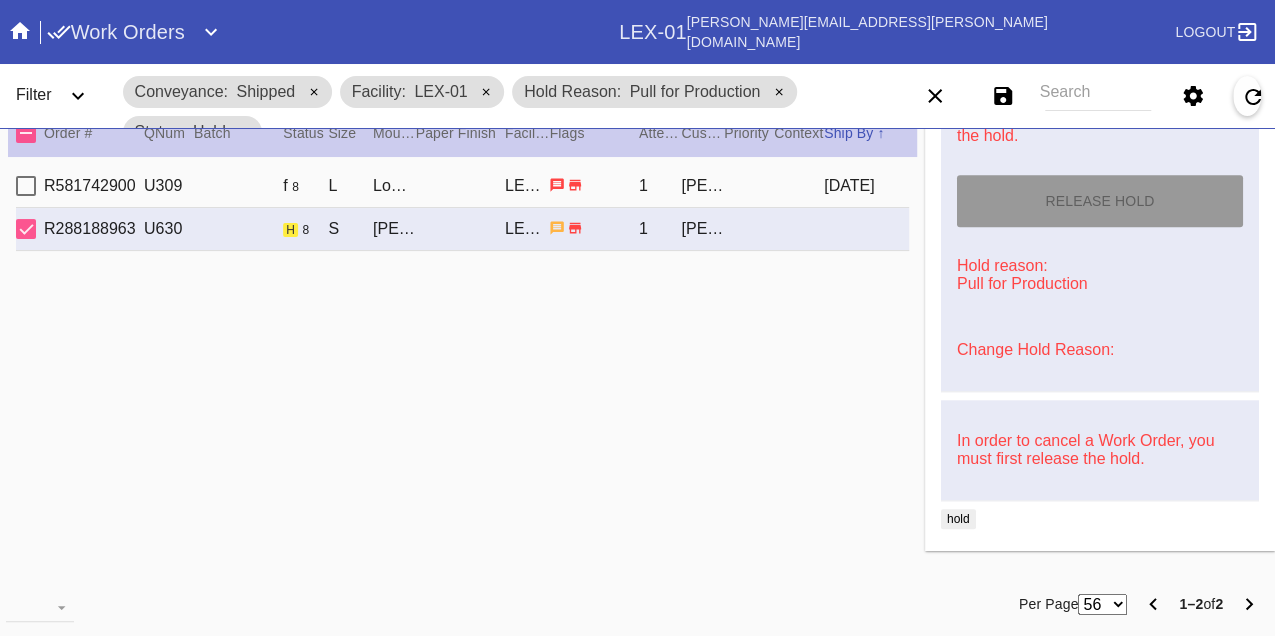 type on "[DATE]" 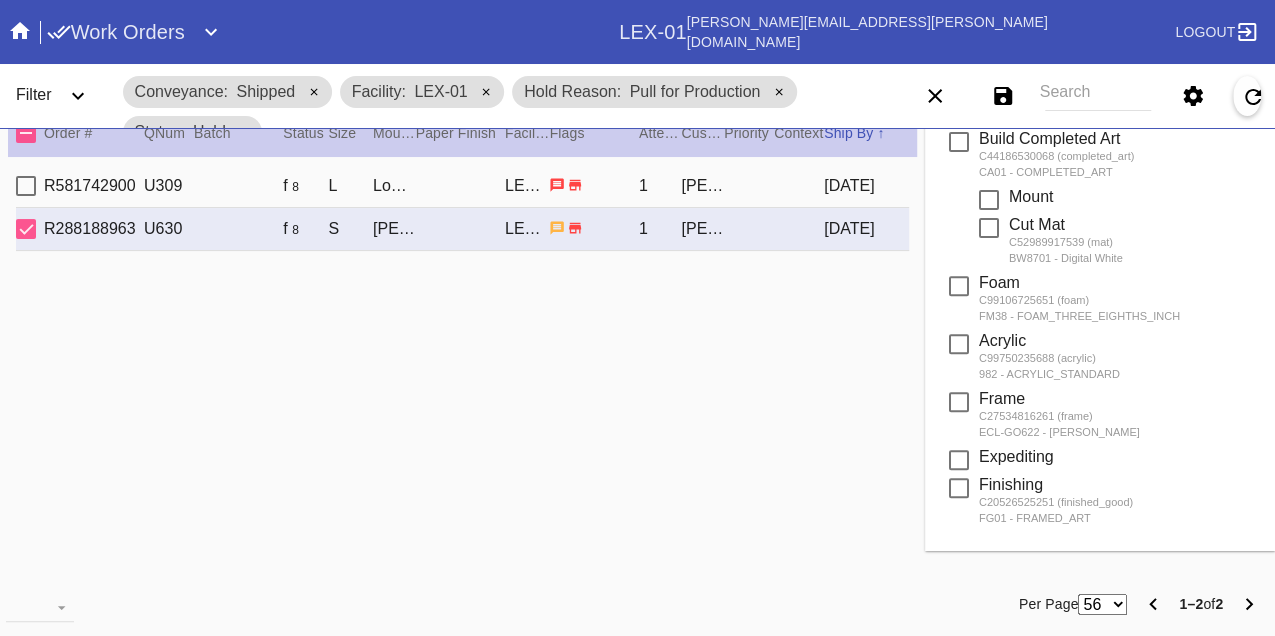 scroll, scrollTop: 0, scrollLeft: 0, axis: both 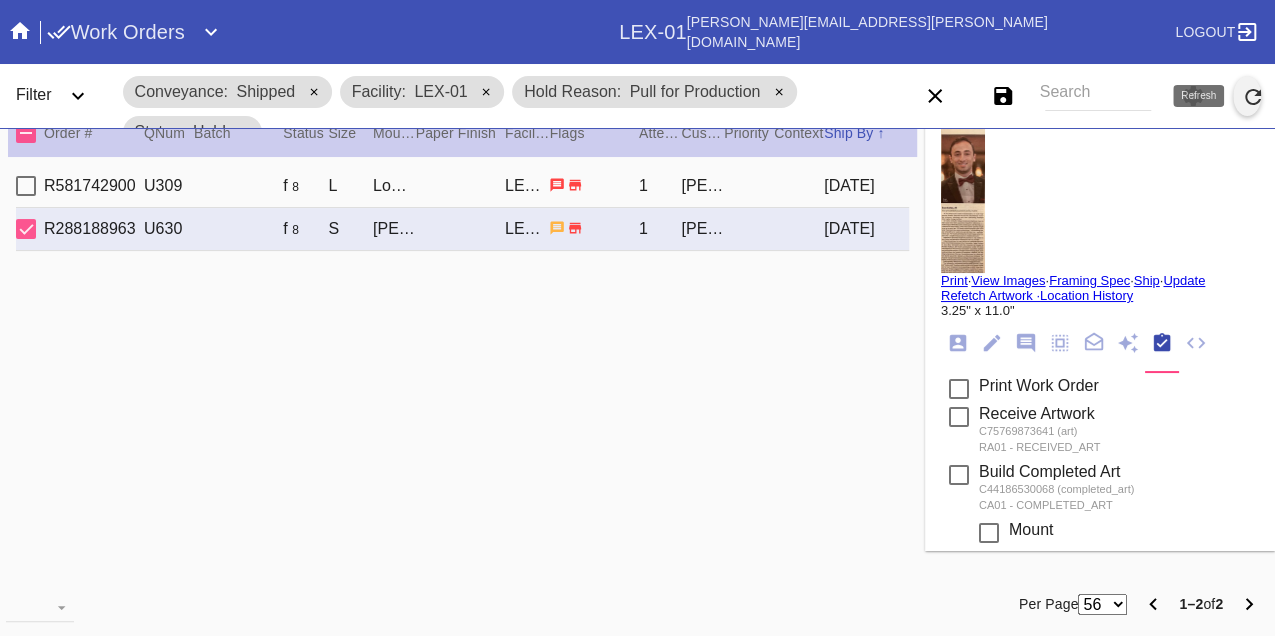 click 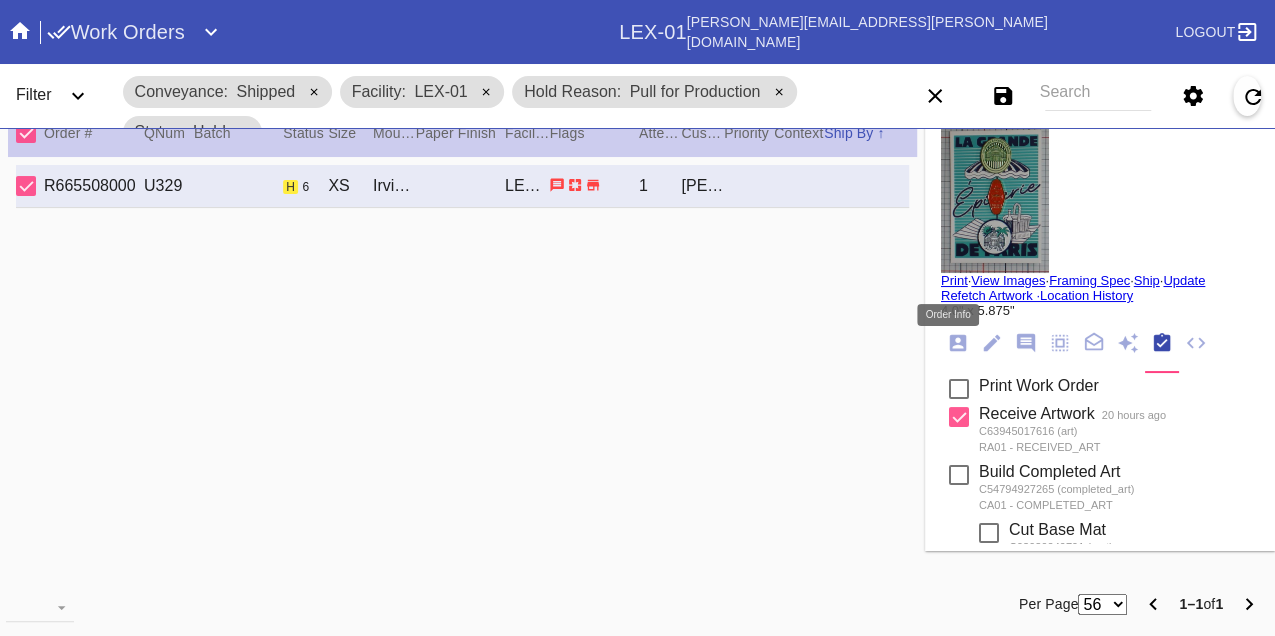 click 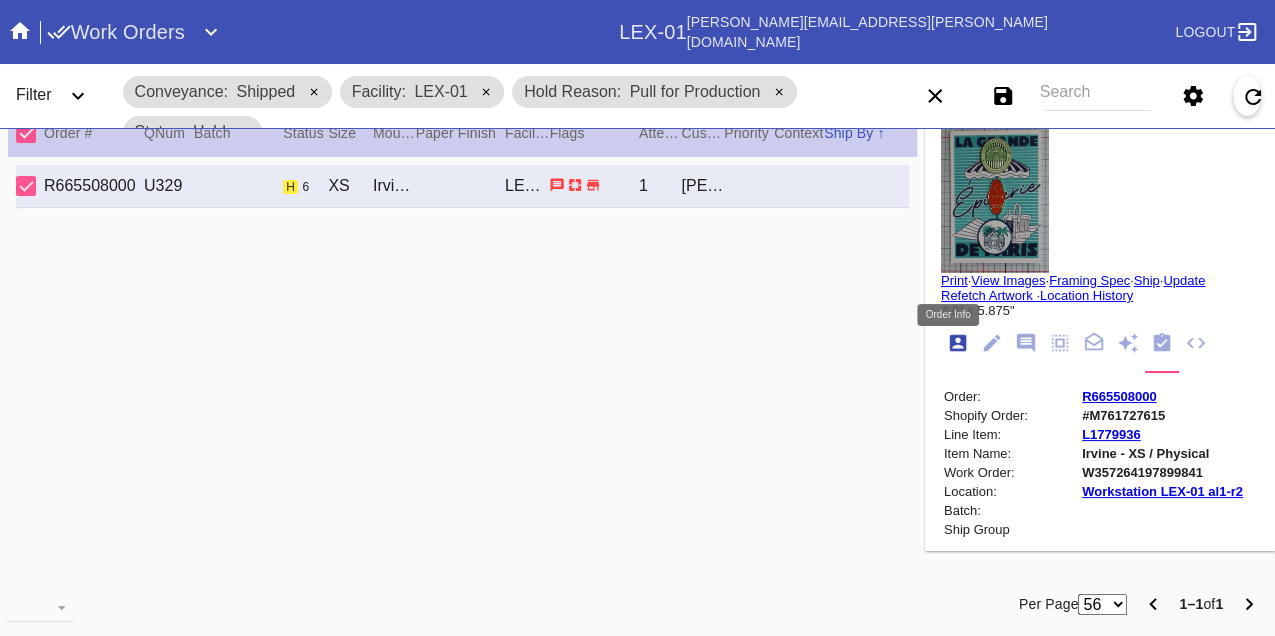 scroll, scrollTop: 24, scrollLeft: 0, axis: vertical 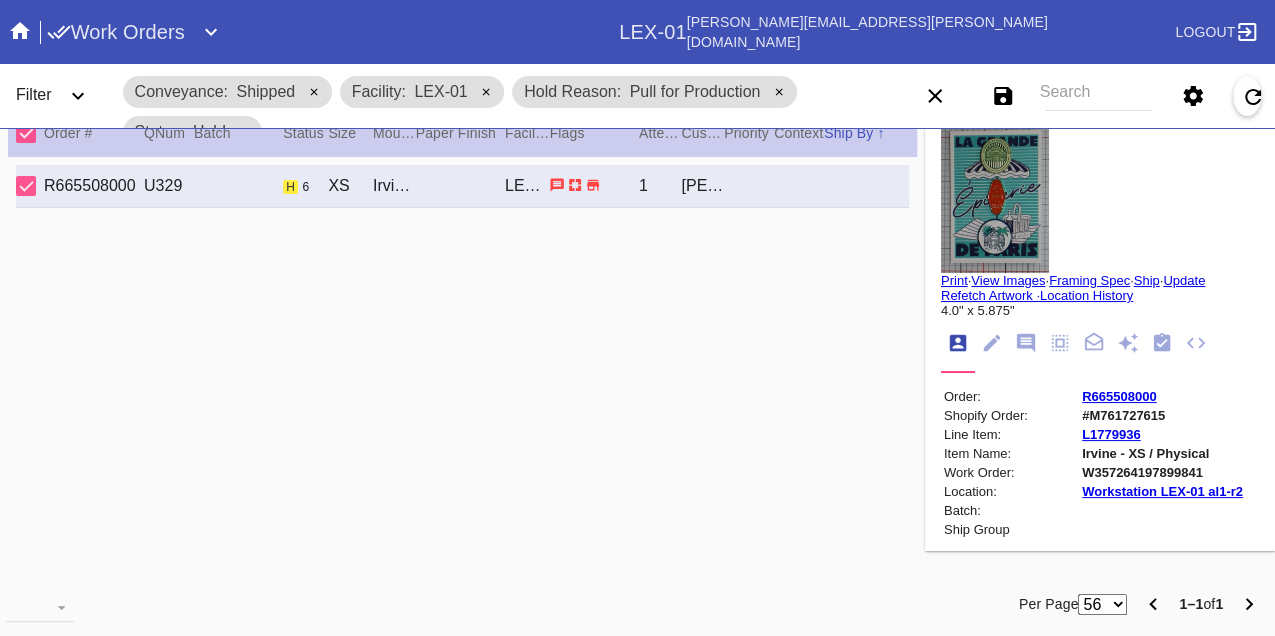 click on "W357264197899841" at bounding box center [1162, 472] 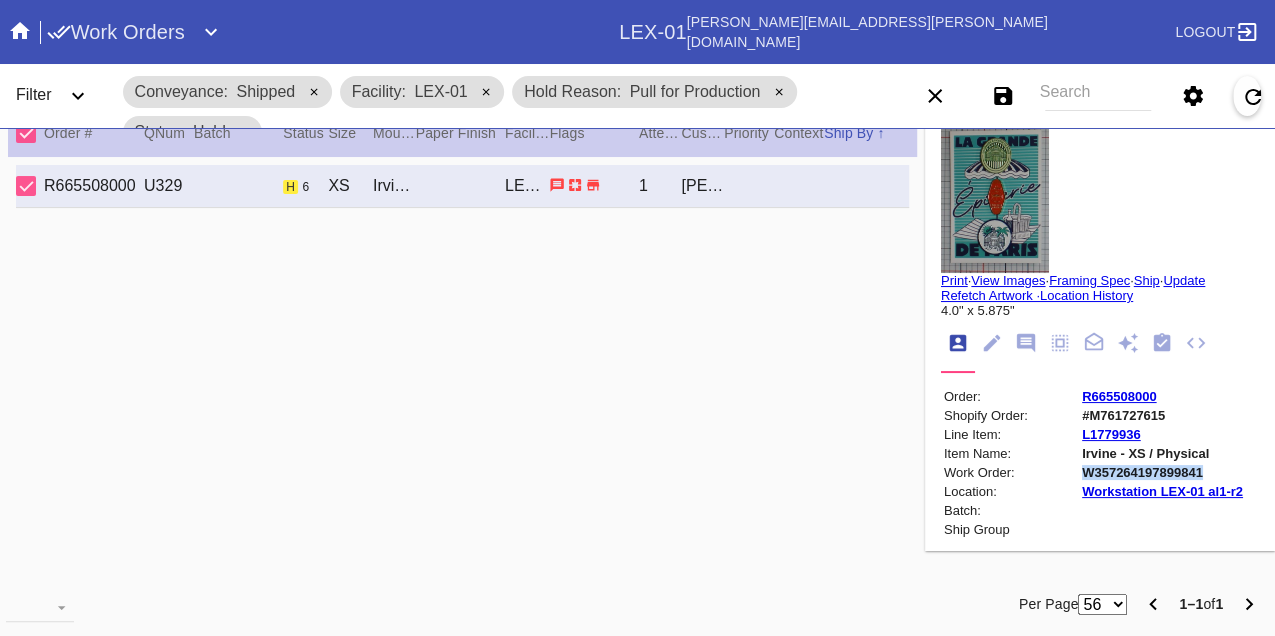 click on "W357264197899841" at bounding box center [1162, 472] 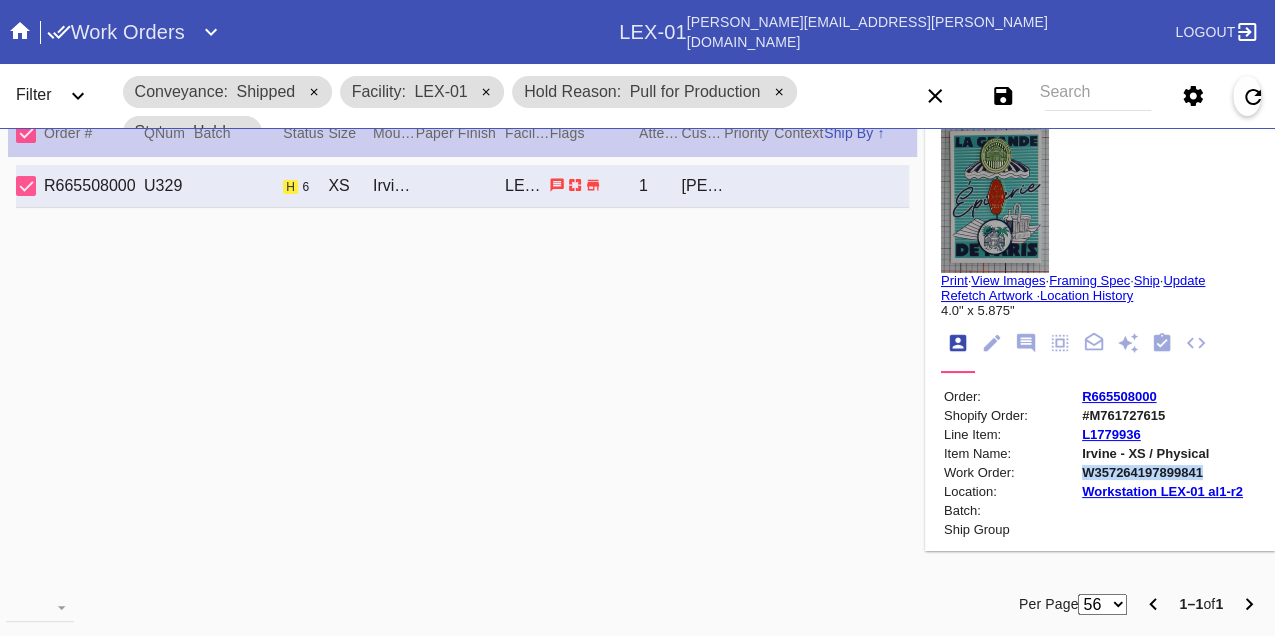 copy on "W357264197899841" 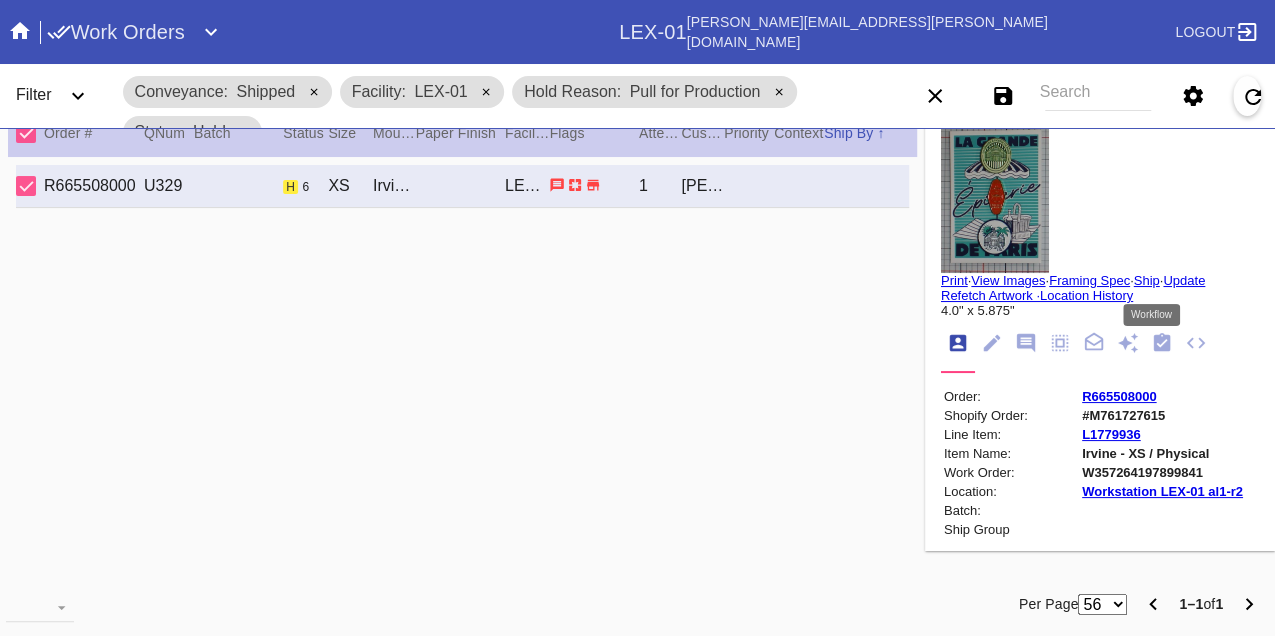 click 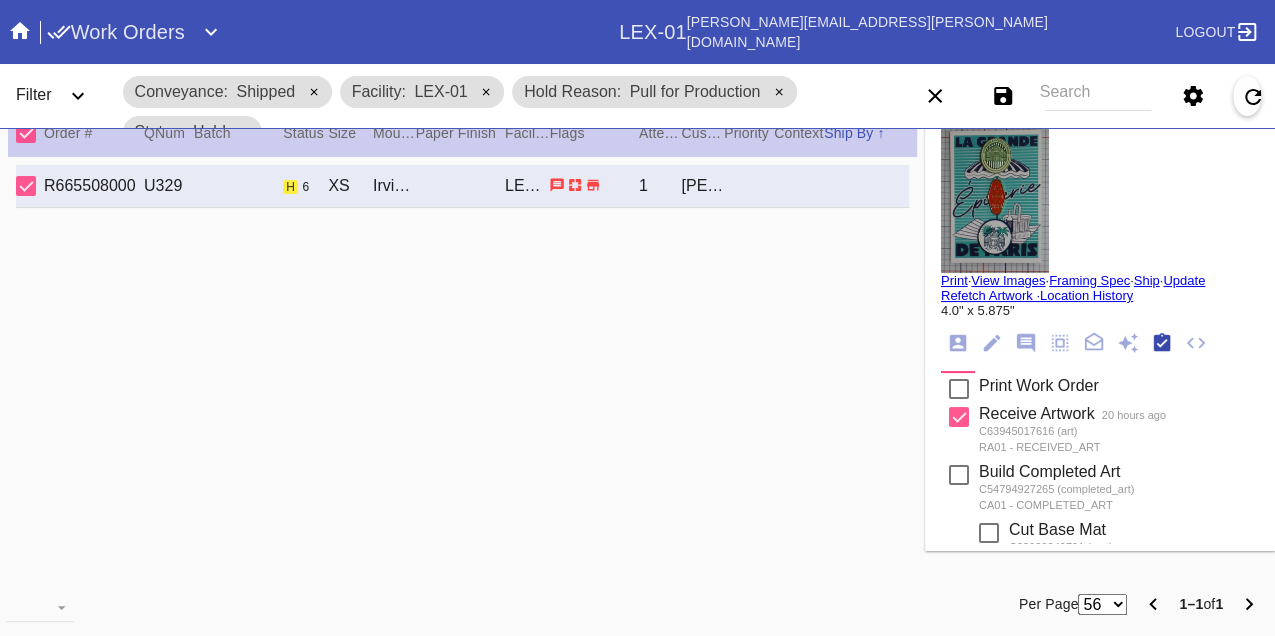 scroll, scrollTop: 318, scrollLeft: 0, axis: vertical 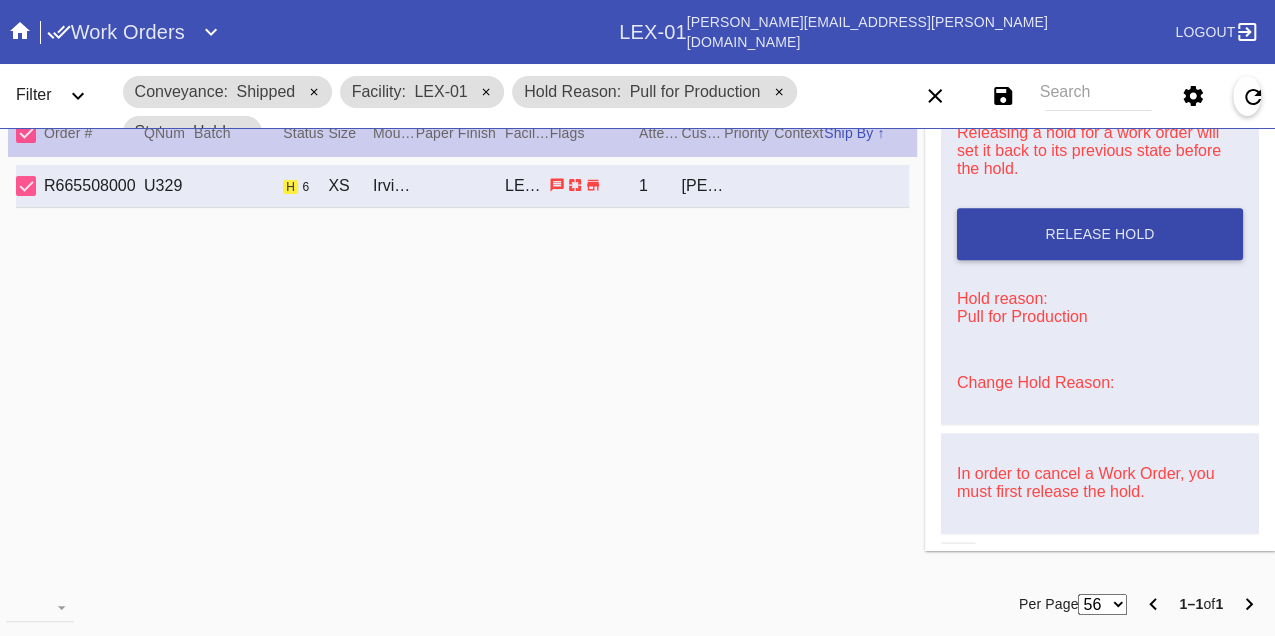click on "Release Hold" at bounding box center [1100, 234] 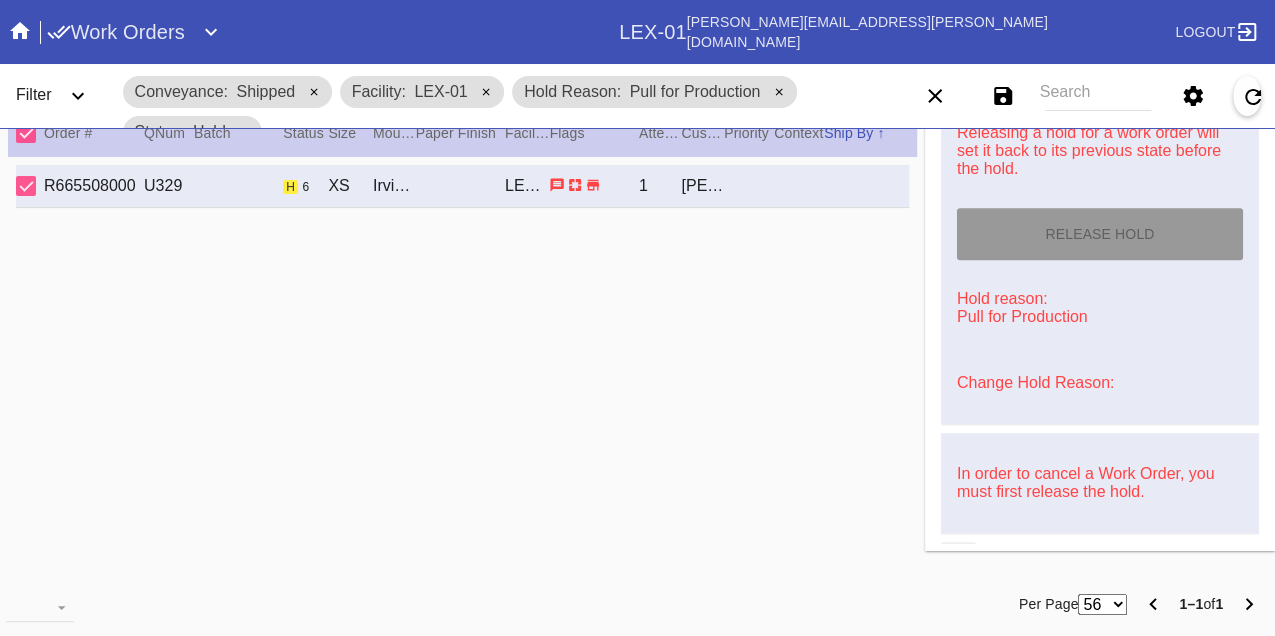 type on "[DATE]" 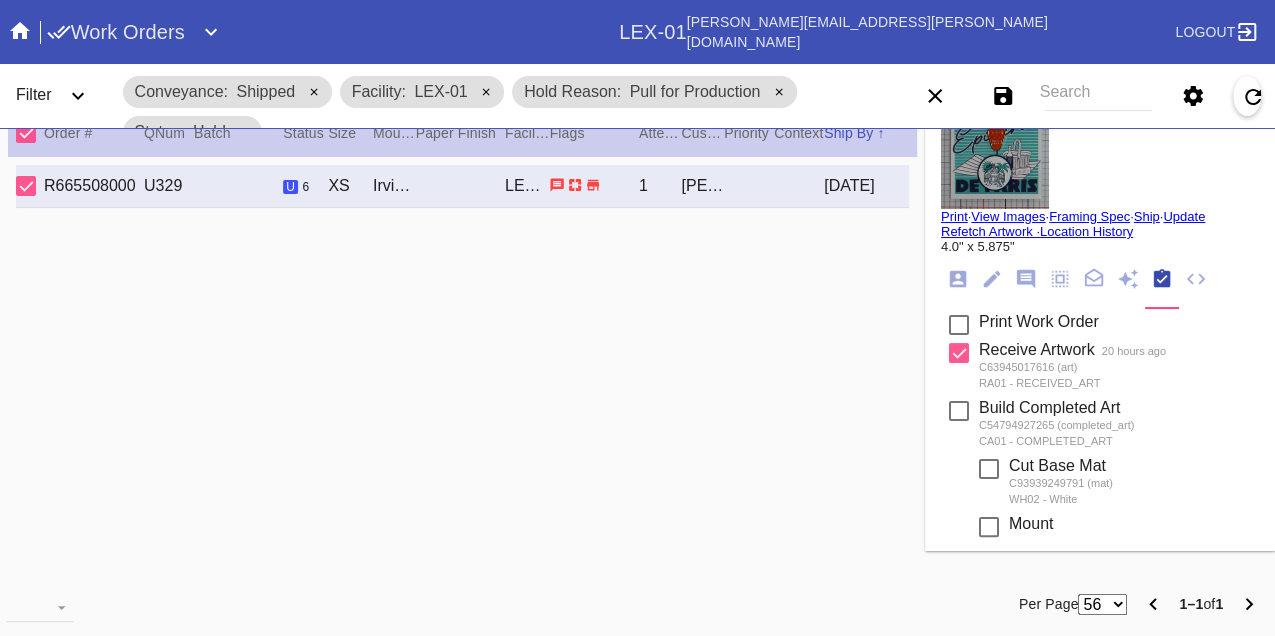 scroll, scrollTop: 0, scrollLeft: 0, axis: both 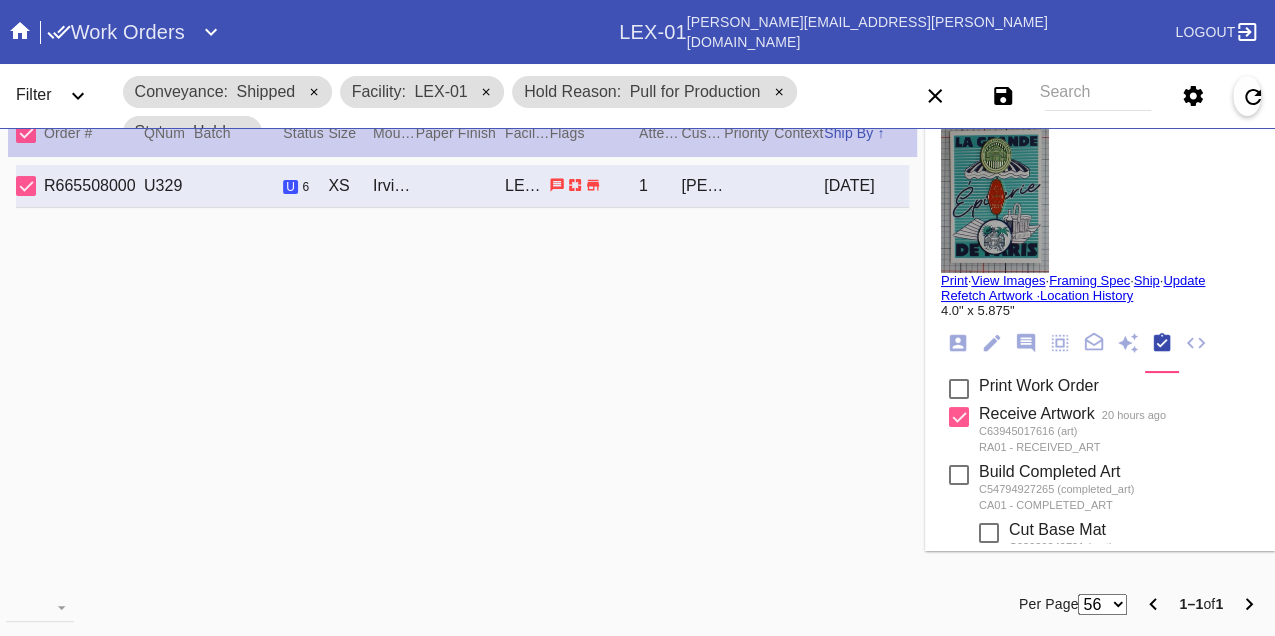 click on "Print" at bounding box center [954, 280] 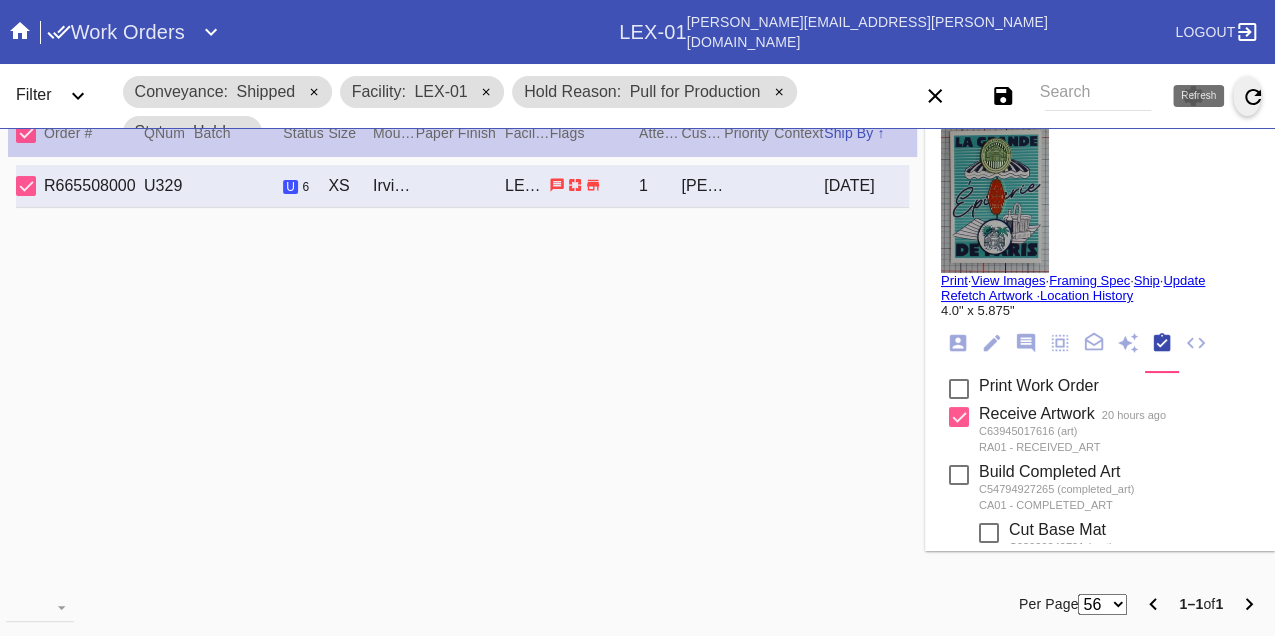 click at bounding box center (1247, 96) 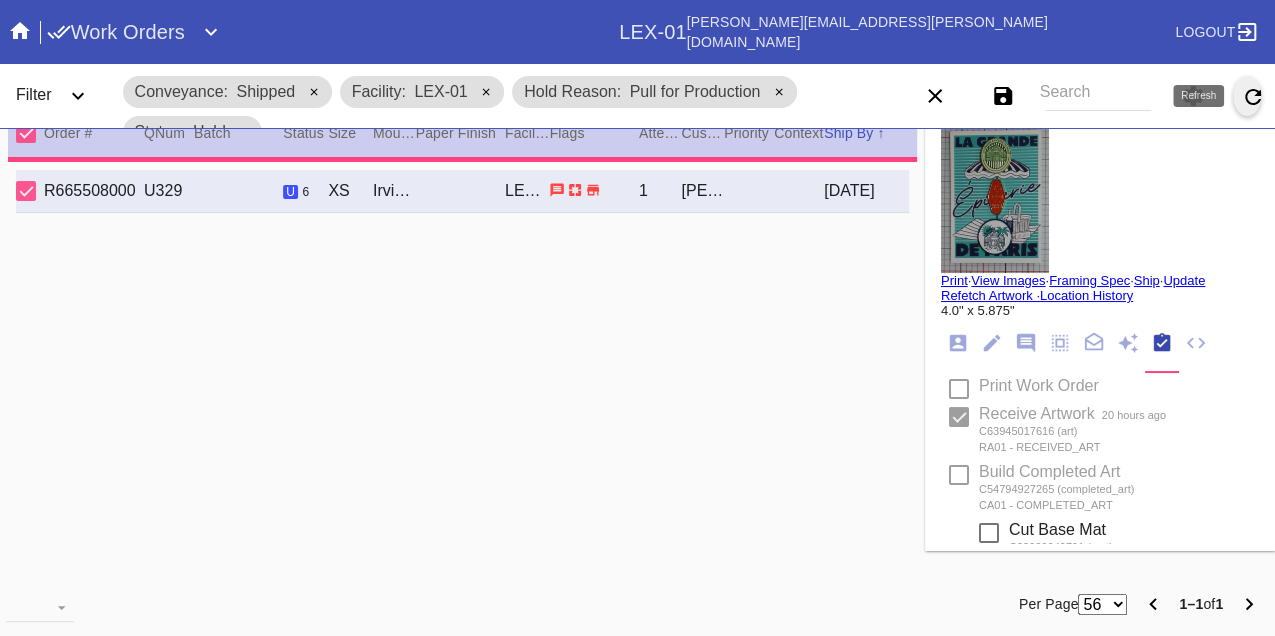 type on "25.875" 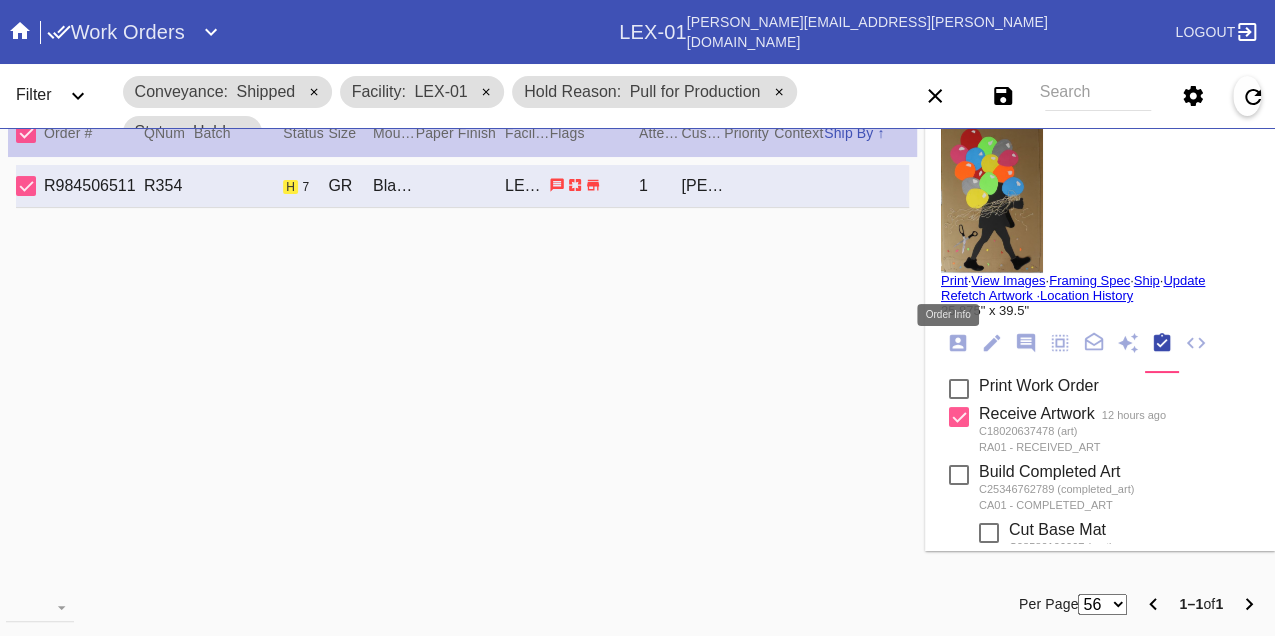 click 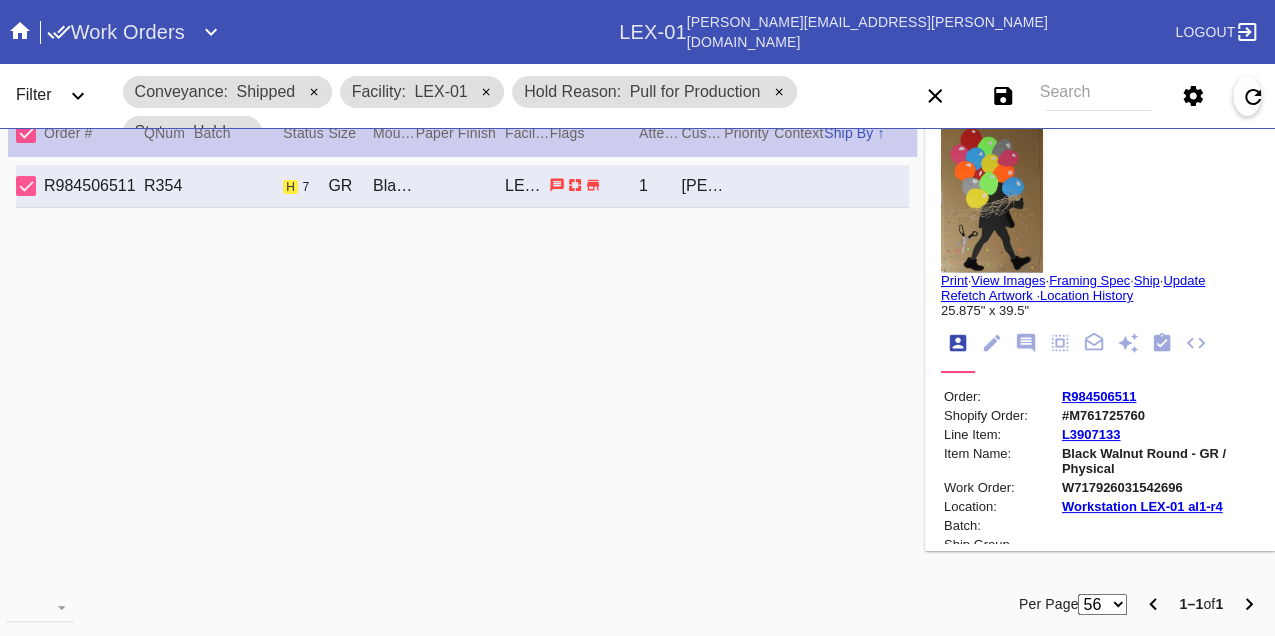 click on "W717926031542696" at bounding box center [1159, 487] 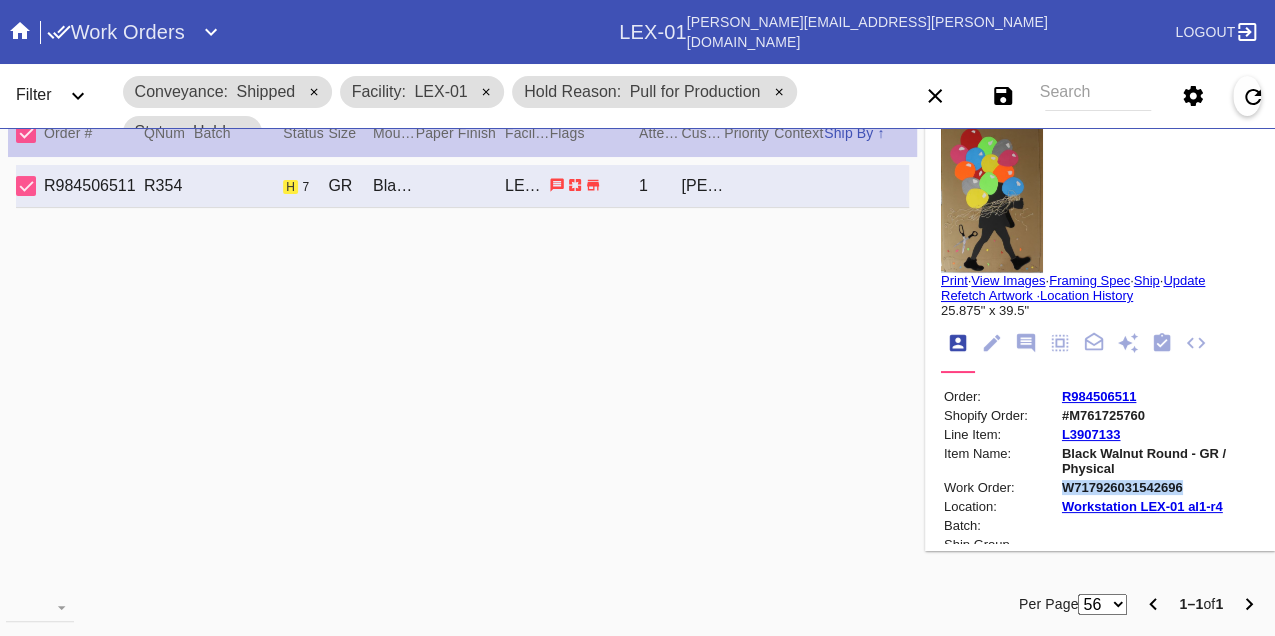 click on "W717926031542696" at bounding box center [1159, 487] 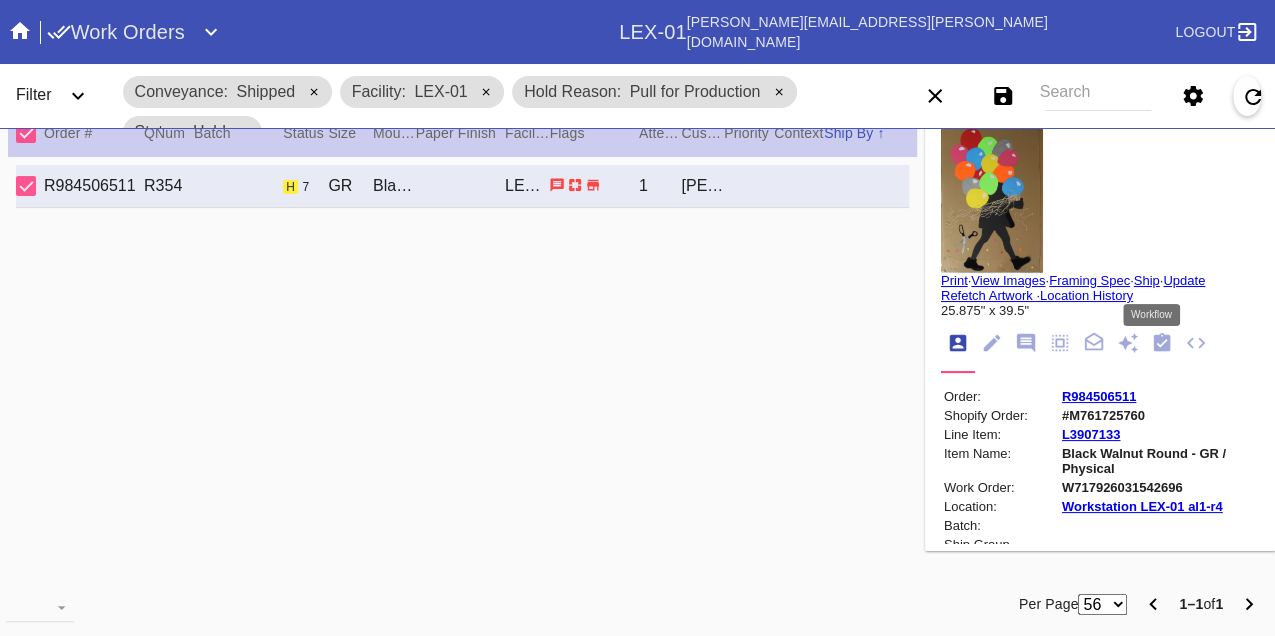 click 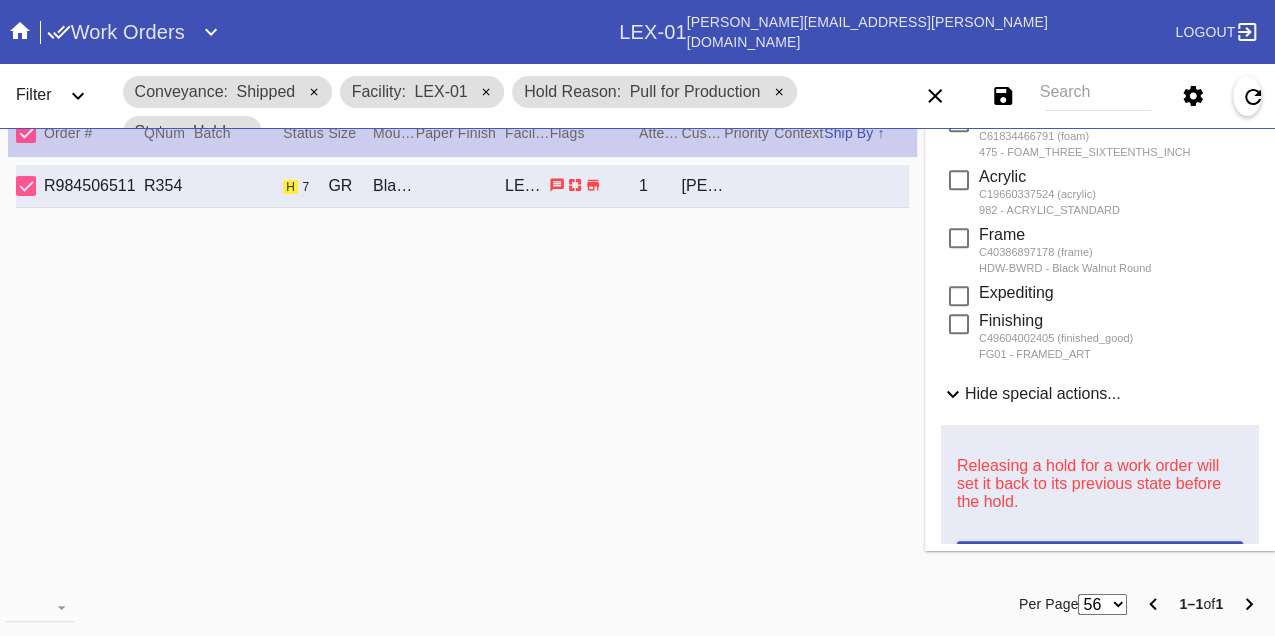 scroll, scrollTop: 948, scrollLeft: 0, axis: vertical 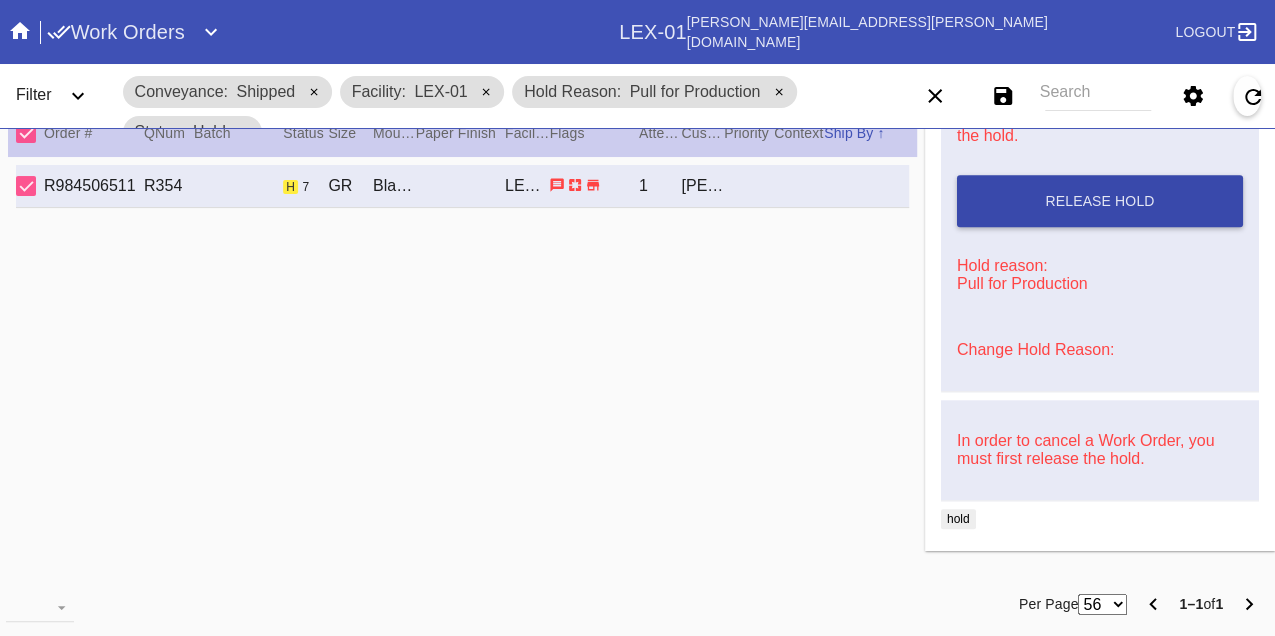 click on "Release Hold" at bounding box center (1100, 201) 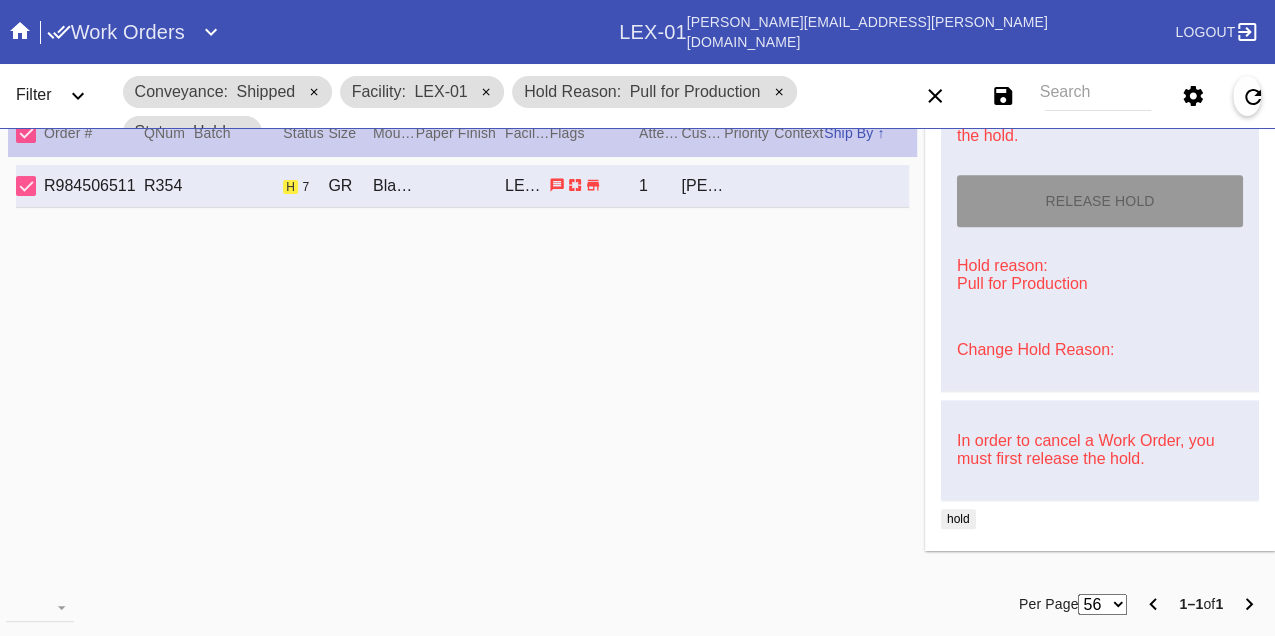 type on "[DATE]" 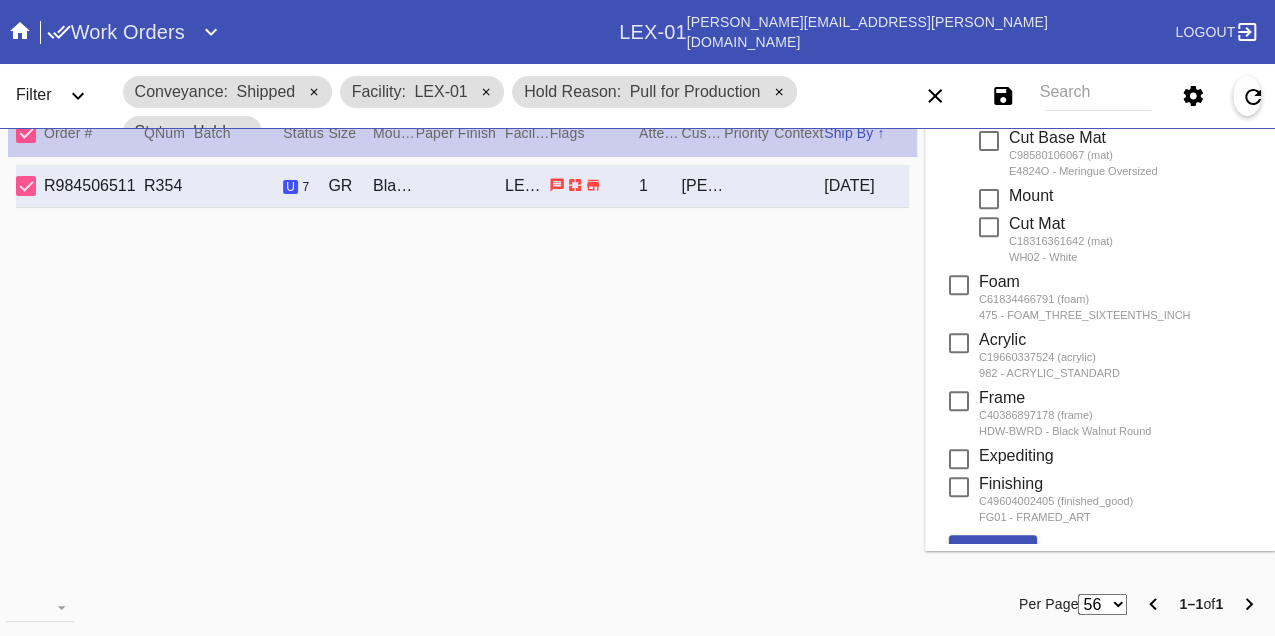 scroll, scrollTop: 0, scrollLeft: 0, axis: both 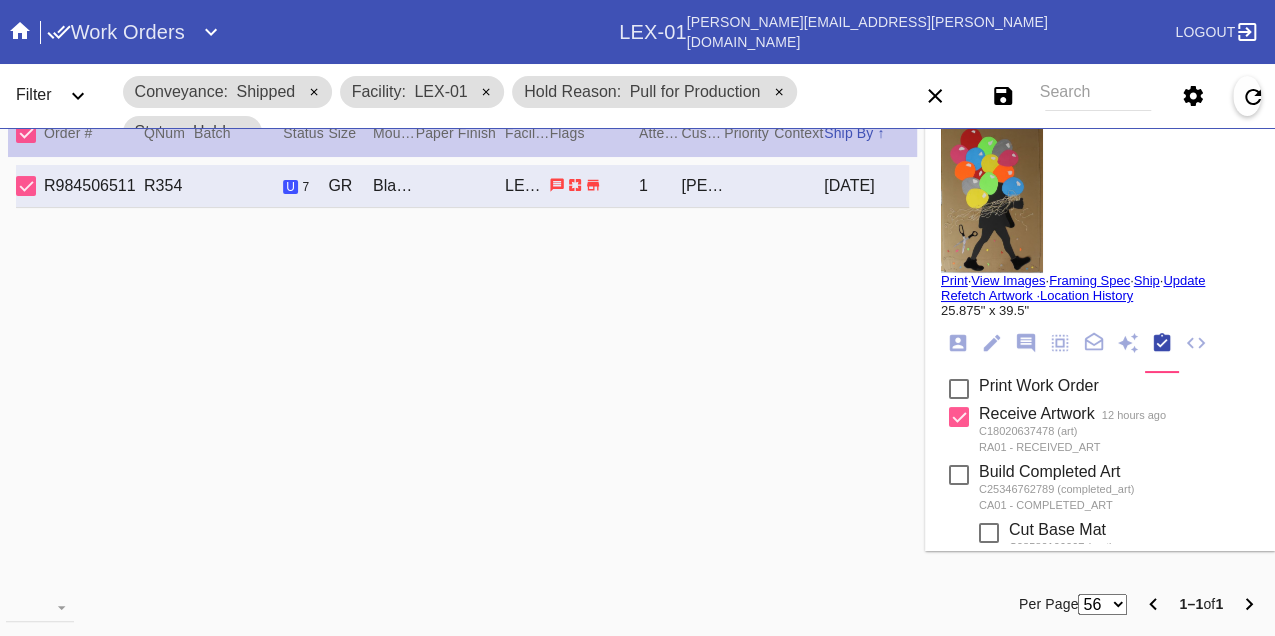 click on "Print" at bounding box center (954, 280) 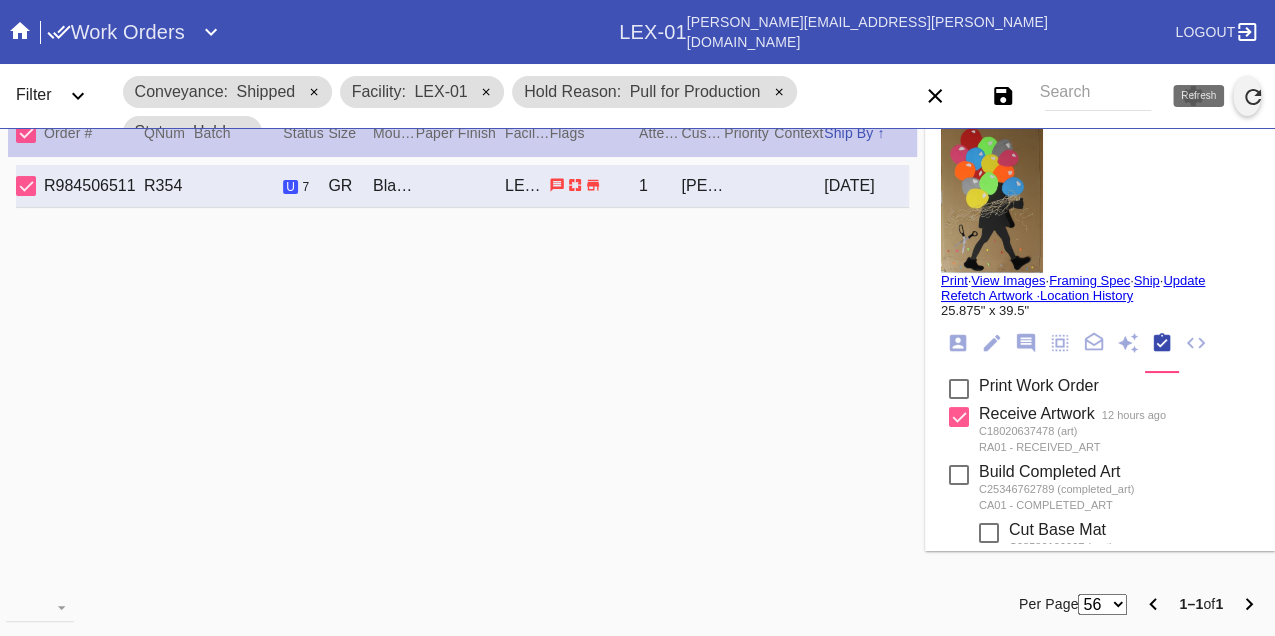 click 